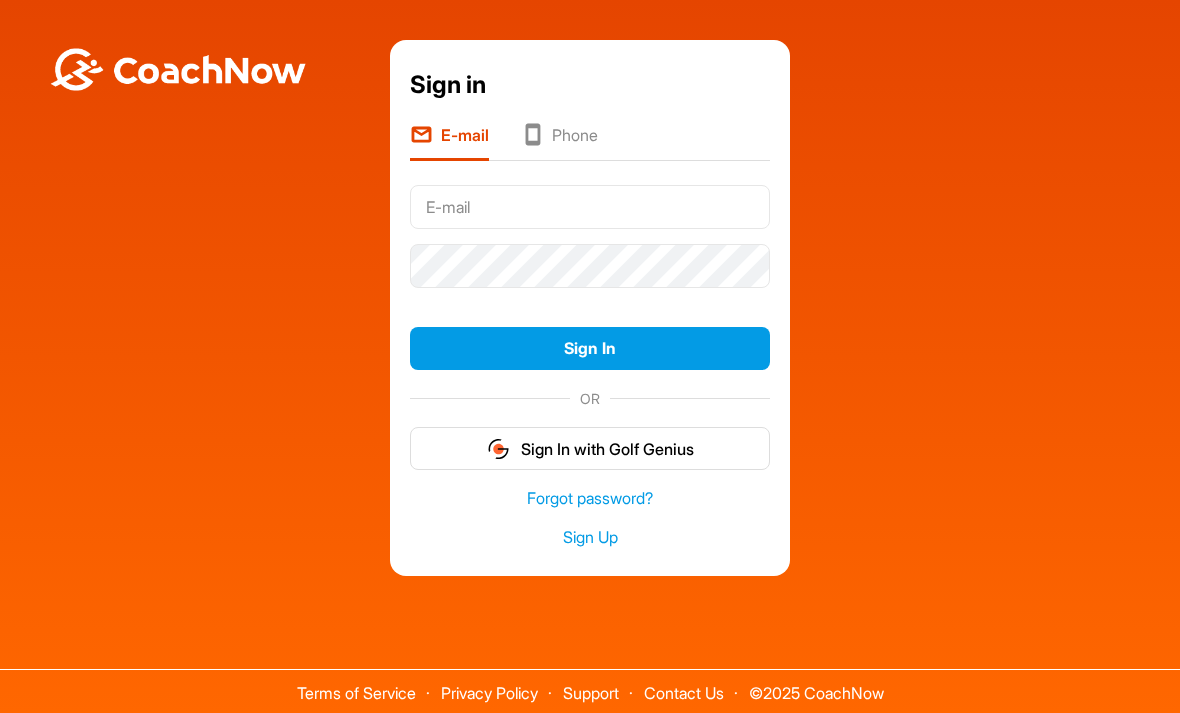 scroll, scrollTop: 0, scrollLeft: 0, axis: both 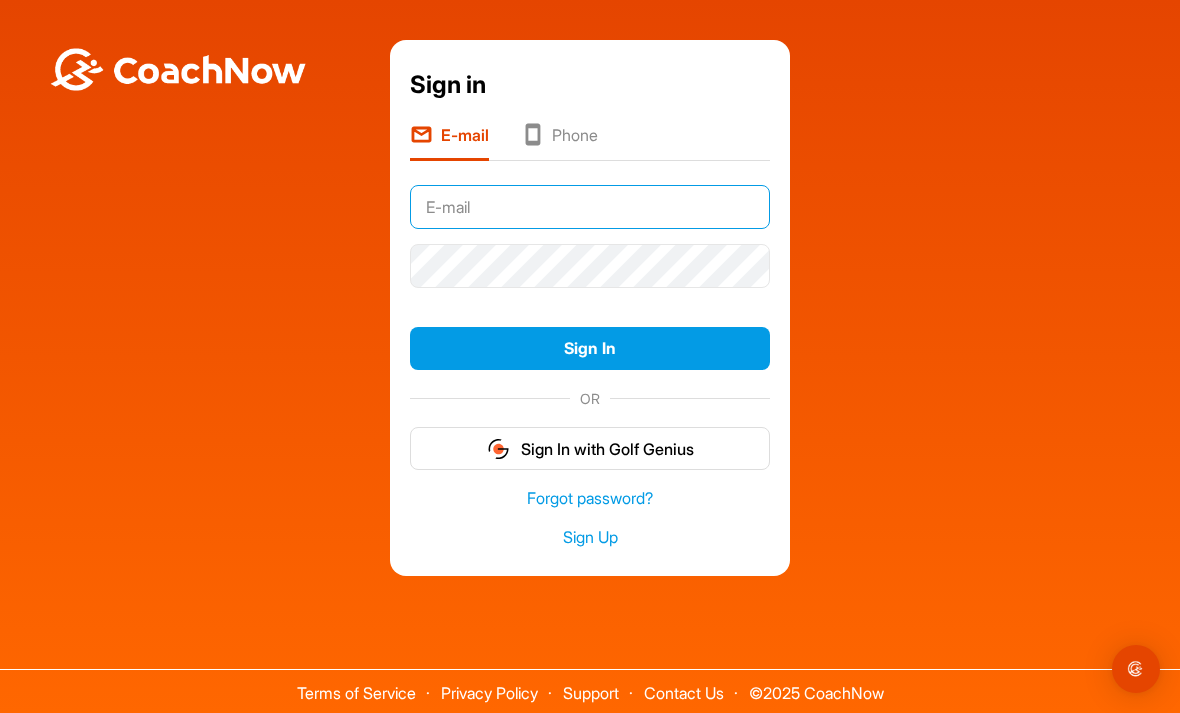 type on "wade@wfg.golf" 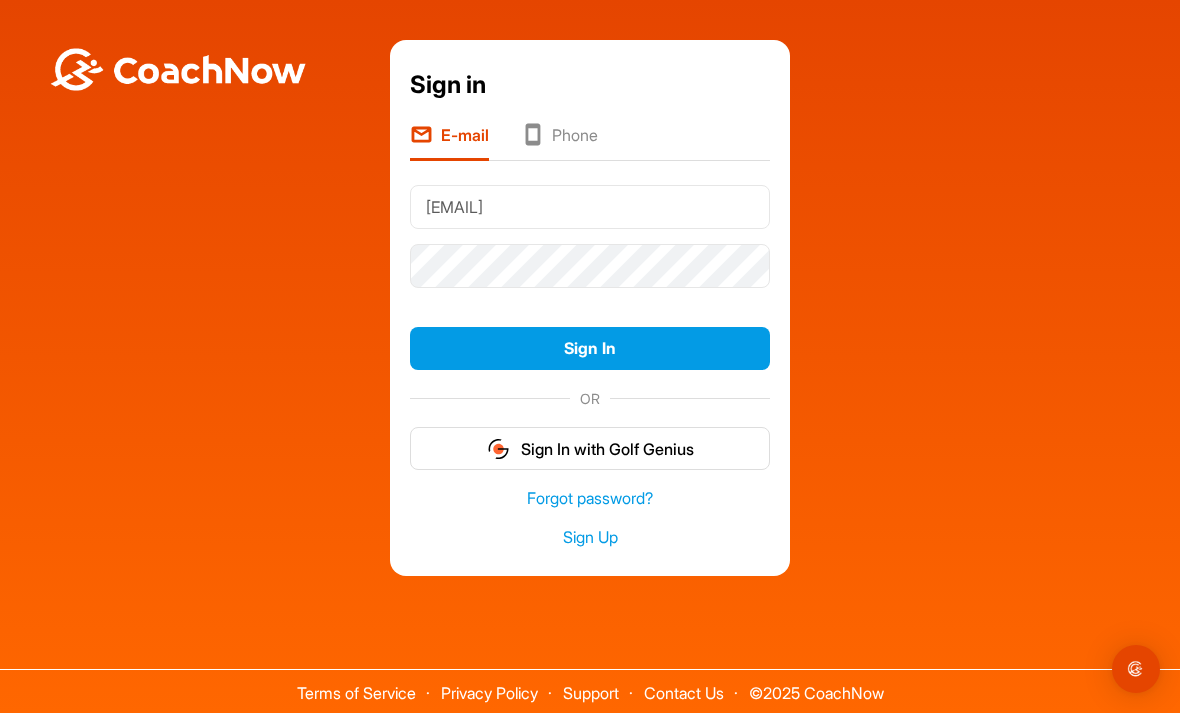 click on "Sign In" at bounding box center [590, 348] 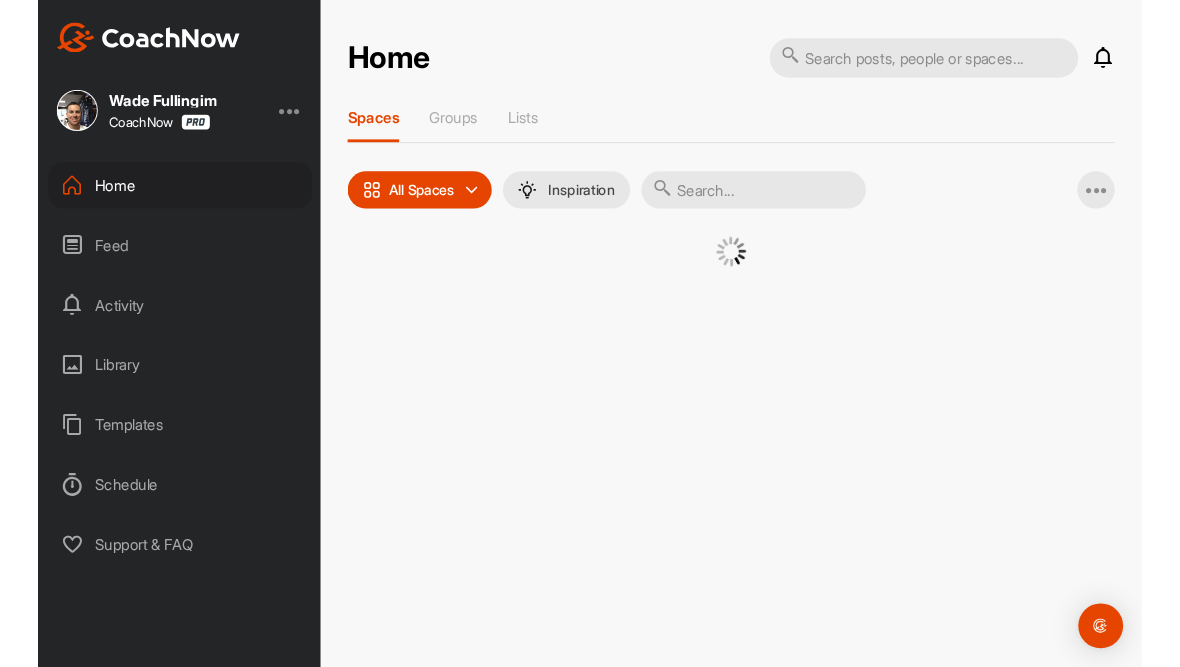 scroll, scrollTop: 0, scrollLeft: 0, axis: both 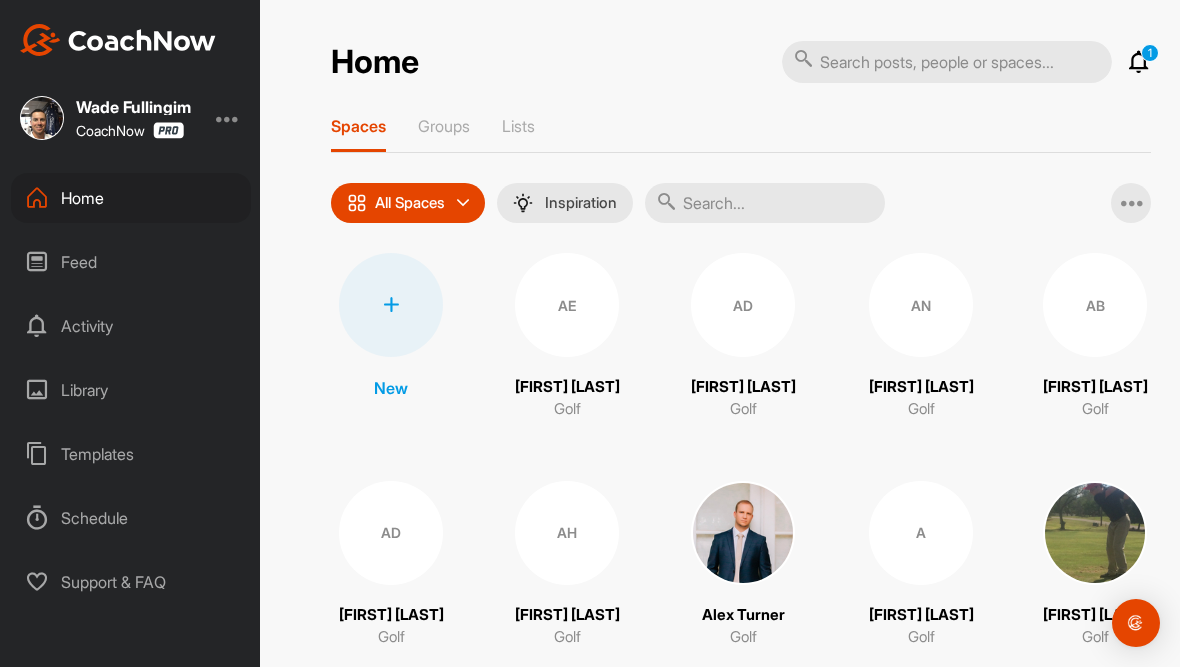 click on "Schedule" at bounding box center (131, 518) 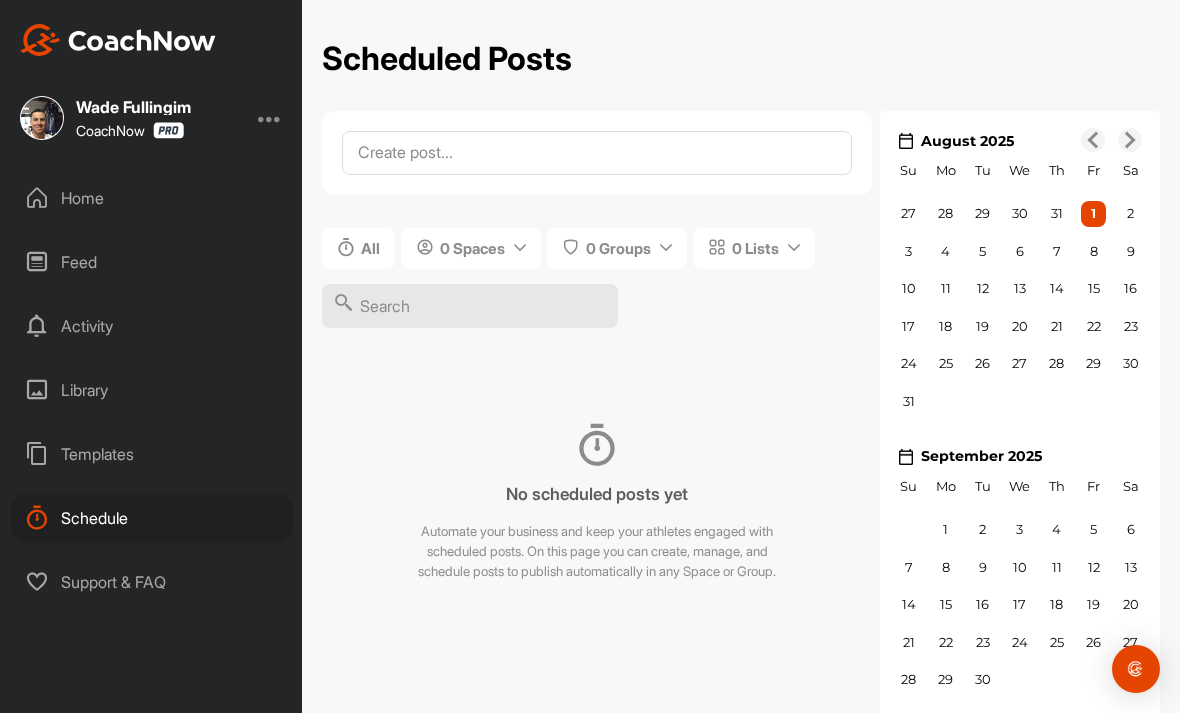 click at bounding box center [270, 118] 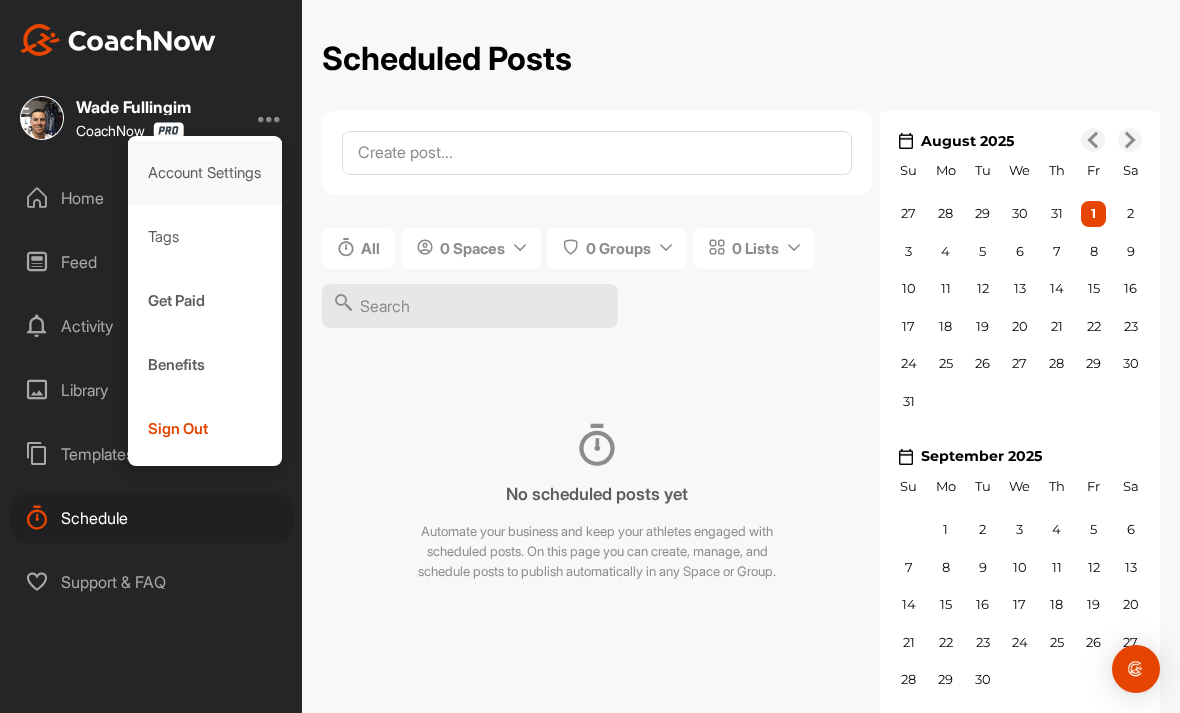 click on "Account Settings" at bounding box center [205, 173] 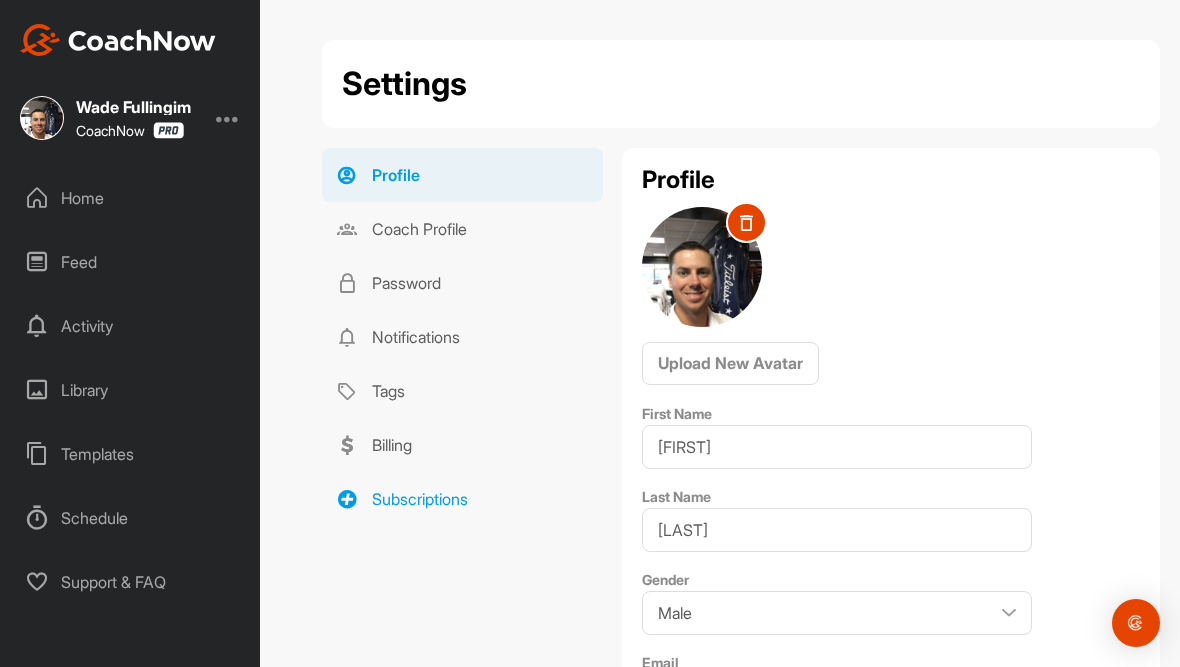click on "Subscriptions" at bounding box center (462, 499) 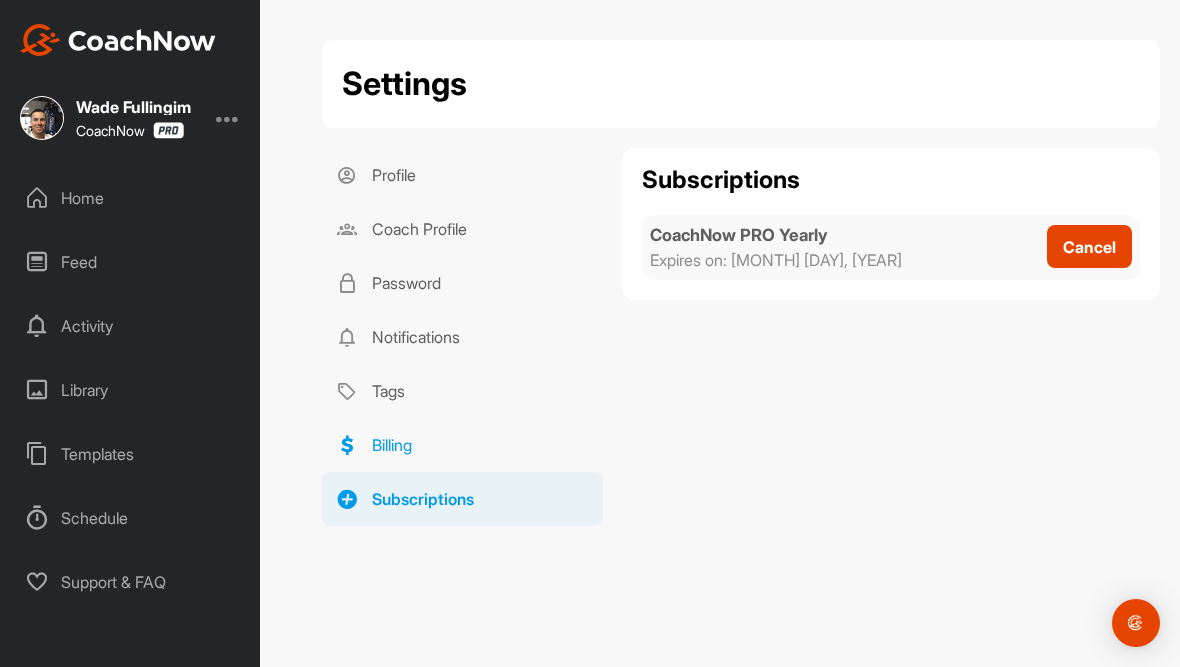 click on "Billing" at bounding box center [462, 445] 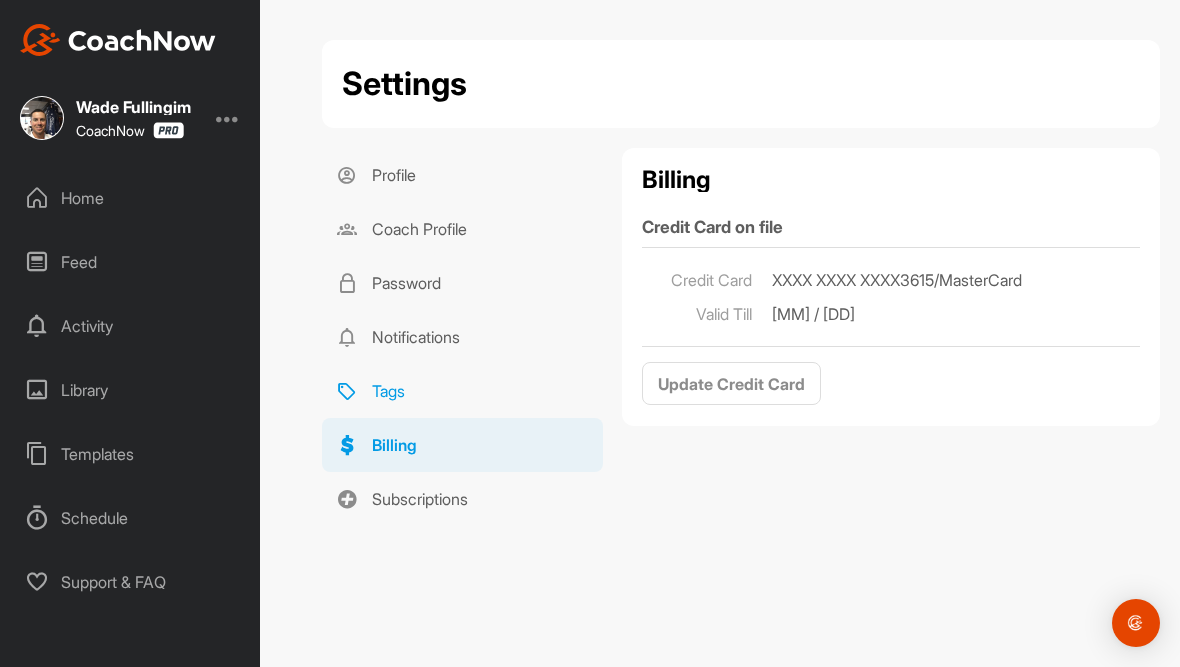 click at bounding box center [347, 391] 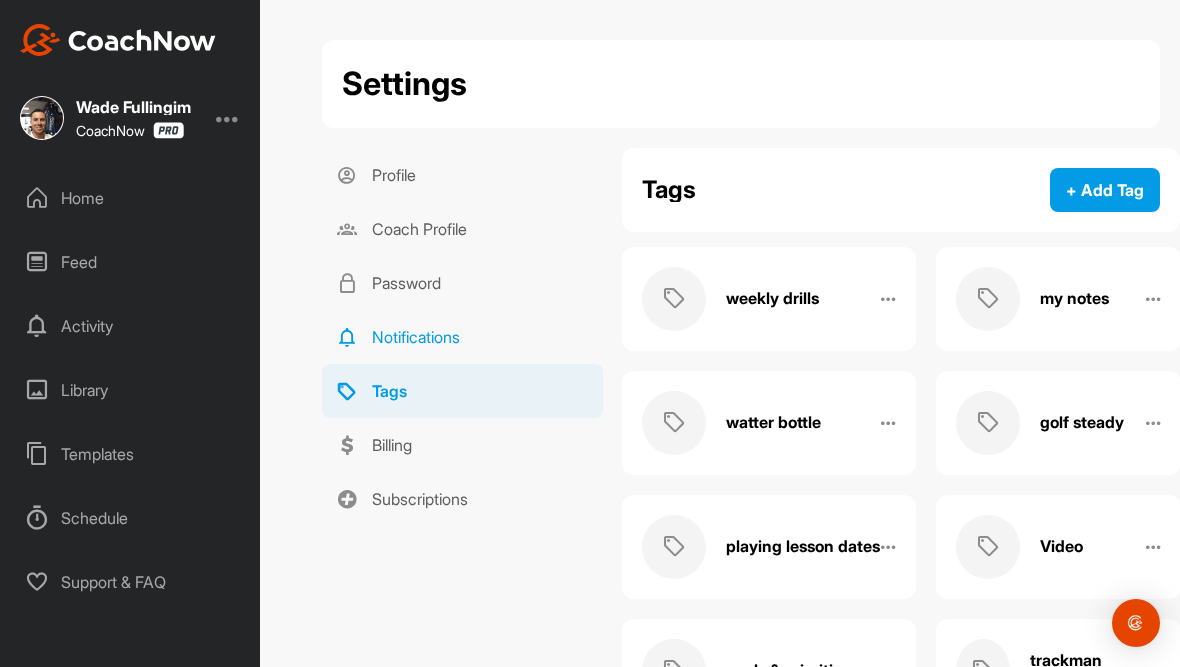 click at bounding box center [347, 337] 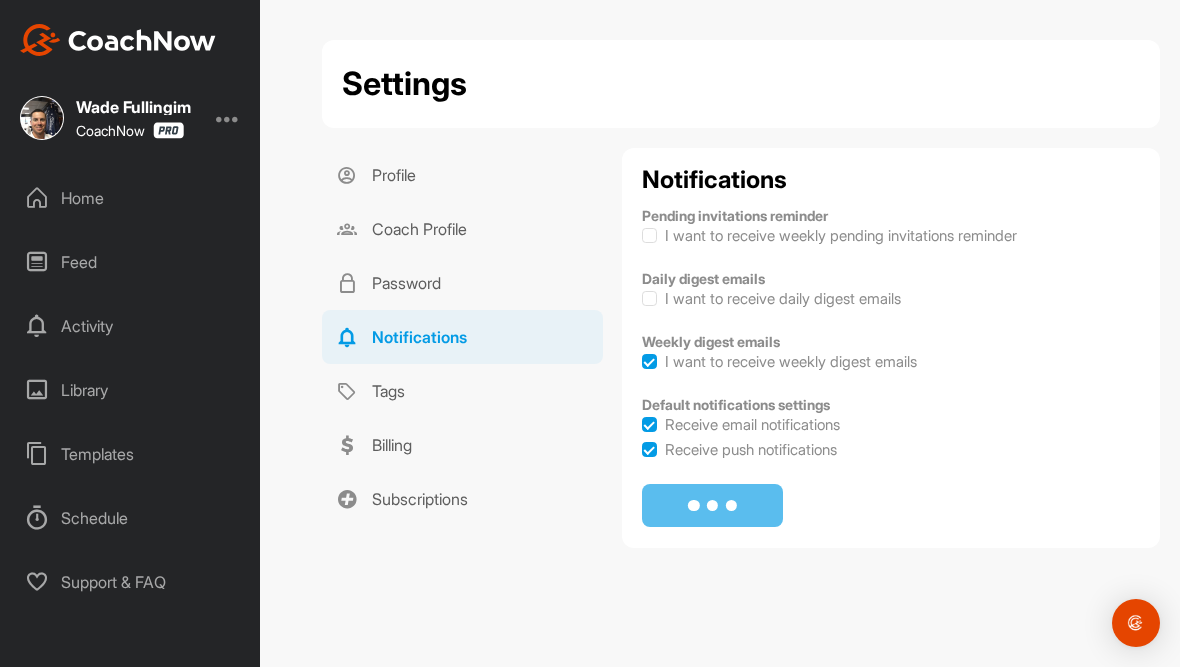checkbox on "true" 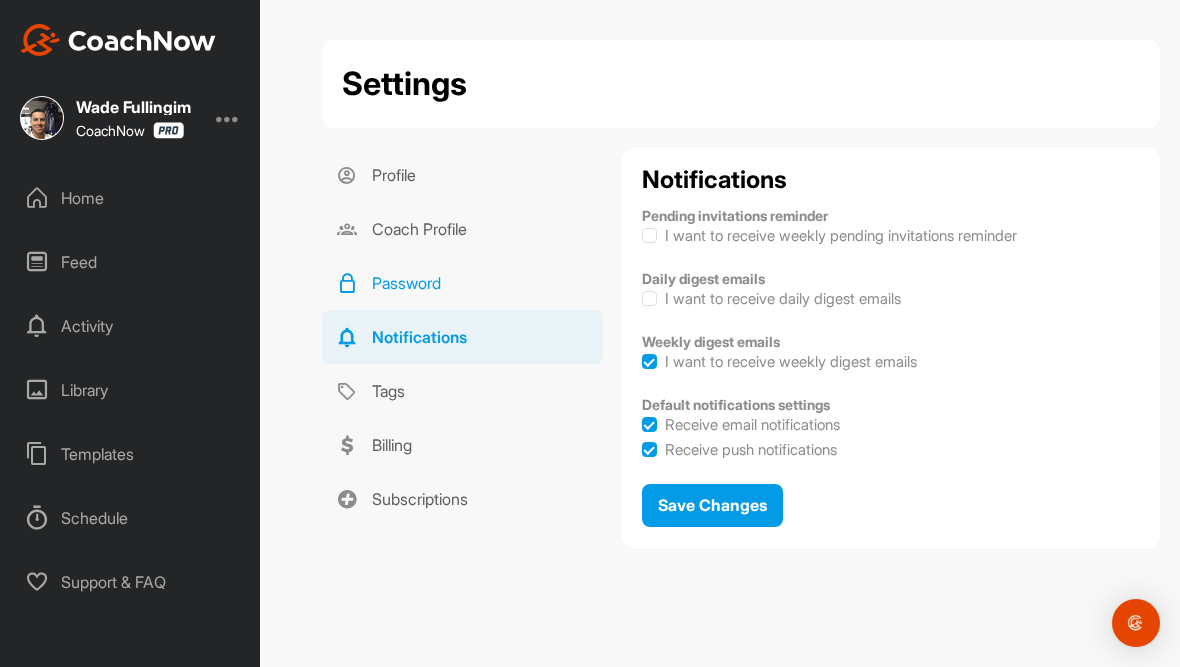 click at bounding box center (347, 283) 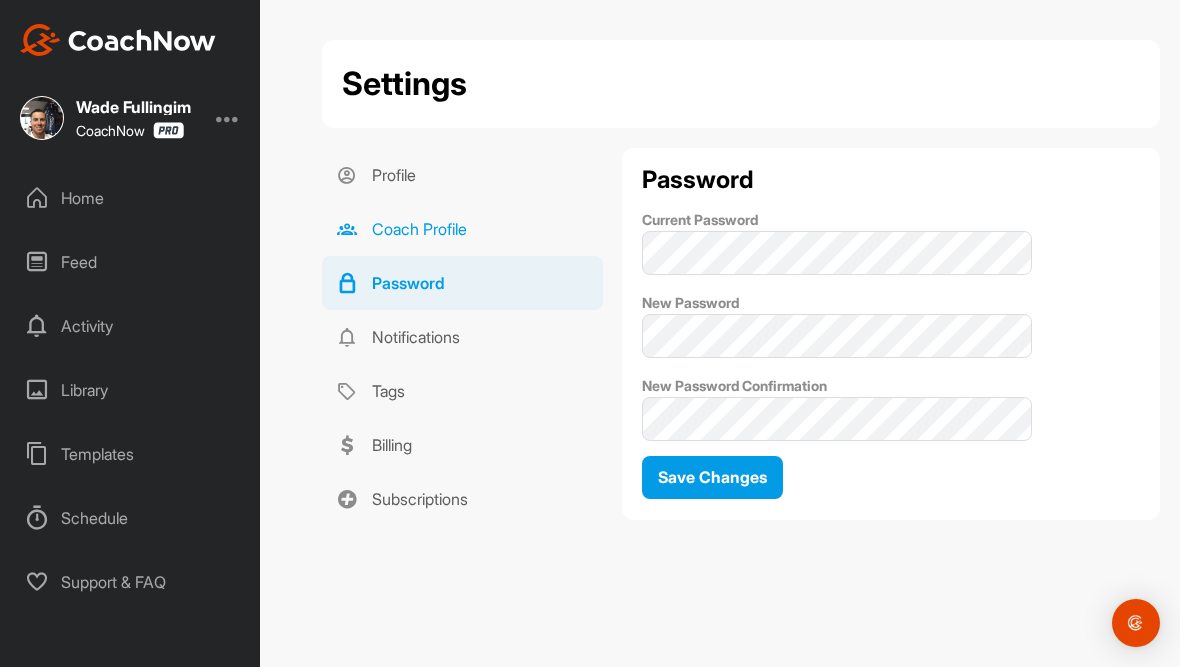 click on "Coach Profile" at bounding box center (462, 229) 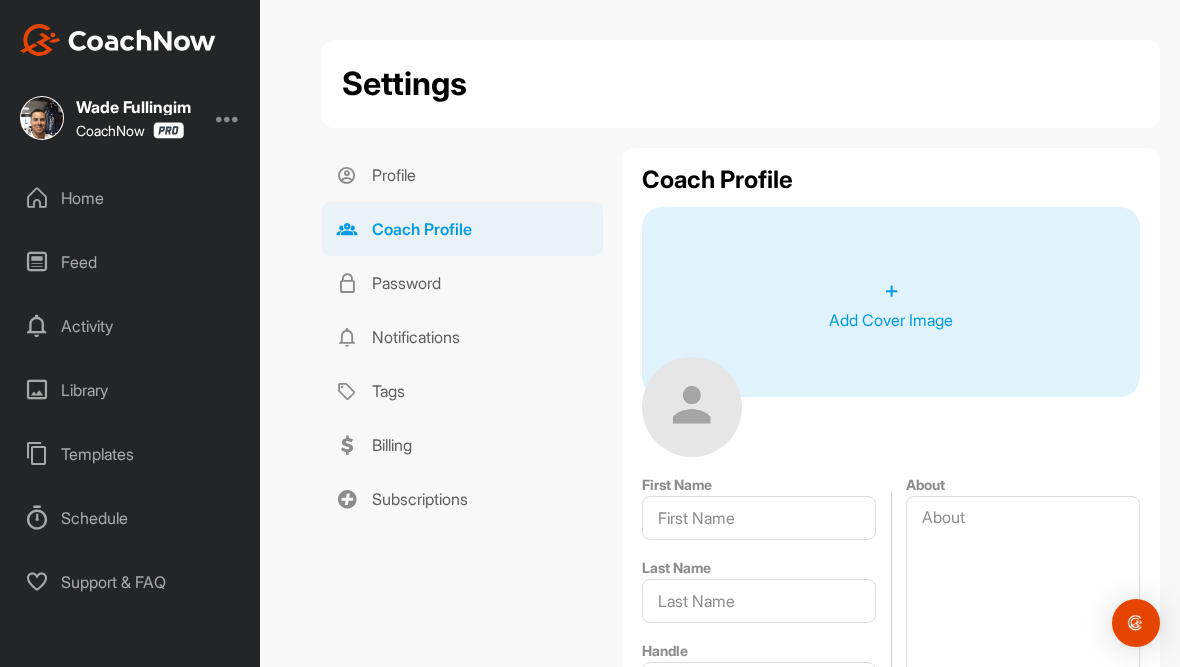 type on "Wade" 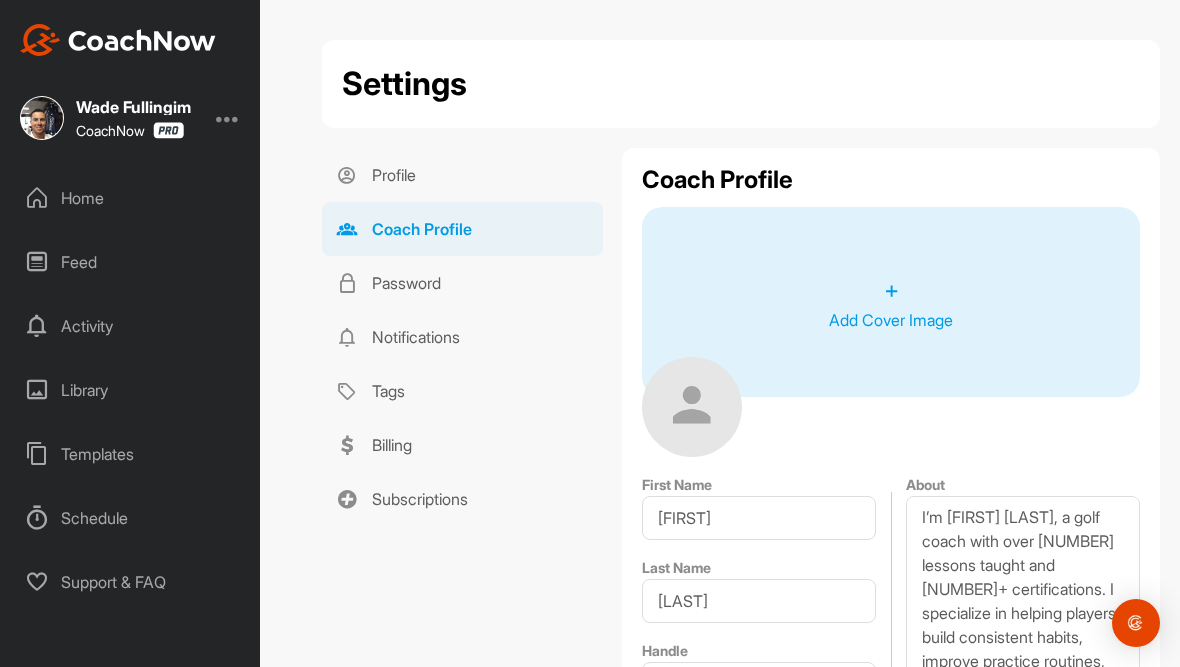 select on "TX" 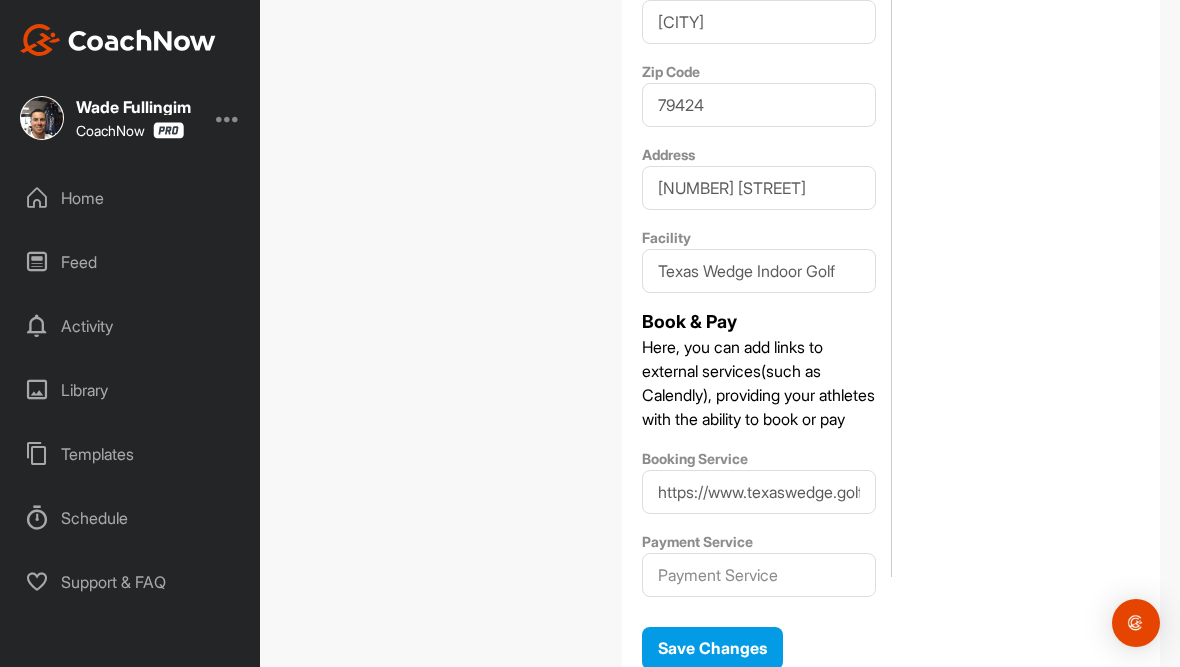 scroll, scrollTop: 1249, scrollLeft: 0, axis: vertical 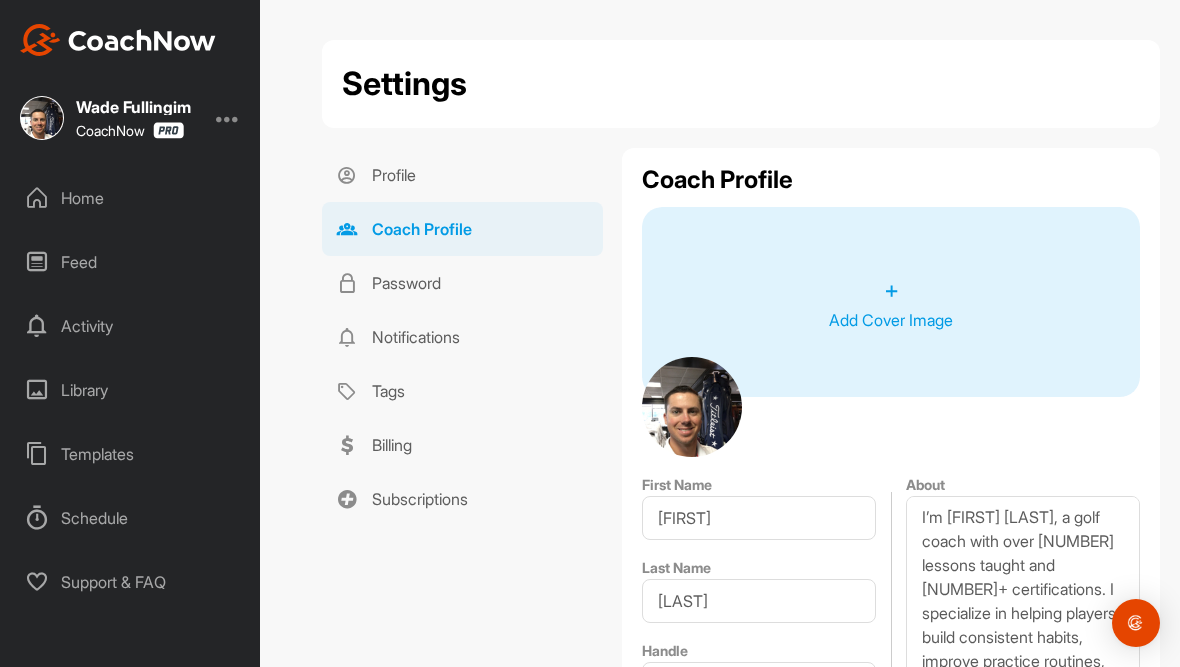 click on "Wade Fullingim CoachNow" at bounding box center [133, 118] 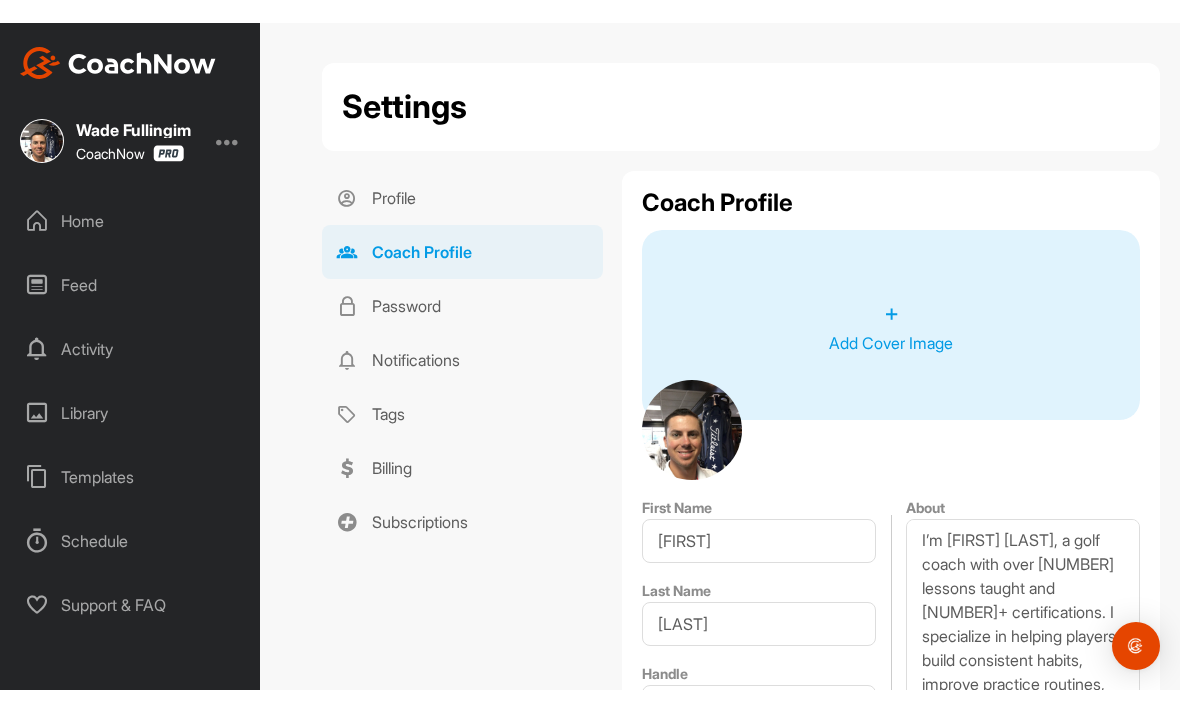 scroll, scrollTop: 0, scrollLeft: 0, axis: both 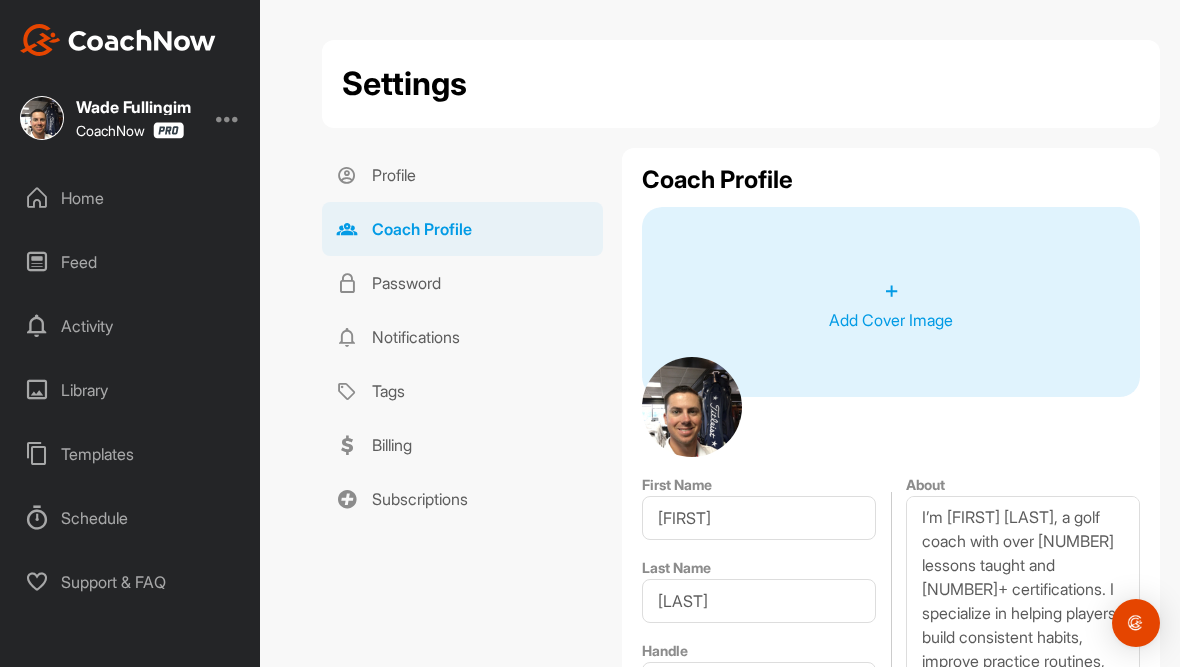 click on "Wade Fullingim CoachNow" at bounding box center [133, 118] 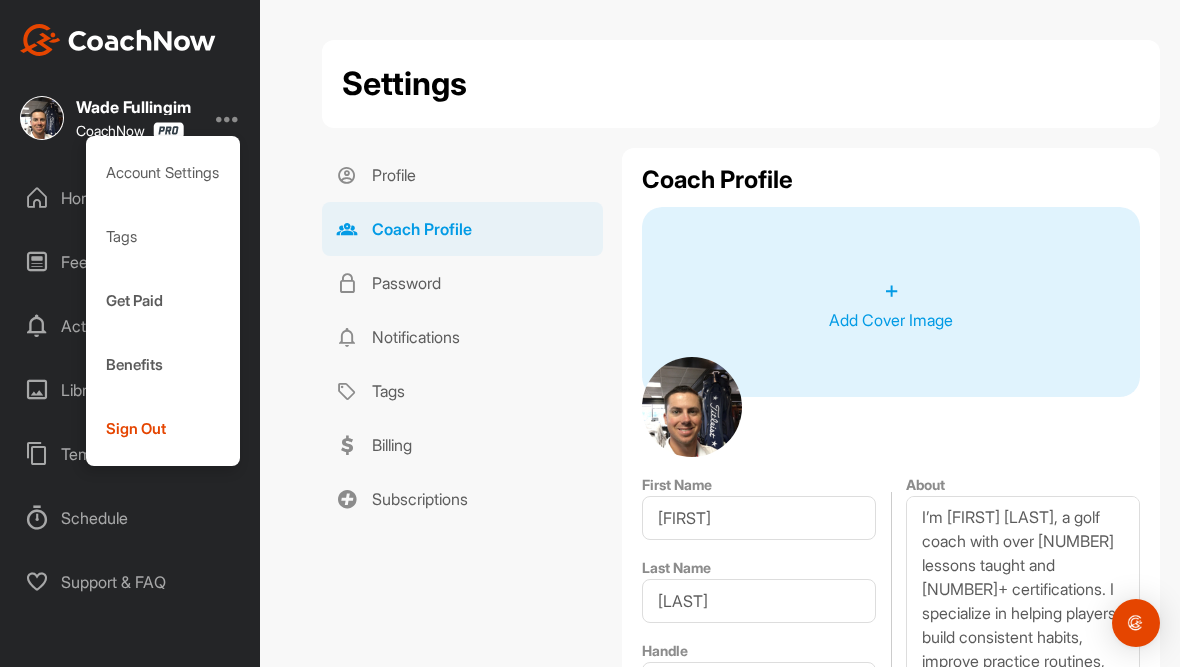 click on "Feed" at bounding box center (131, 262) 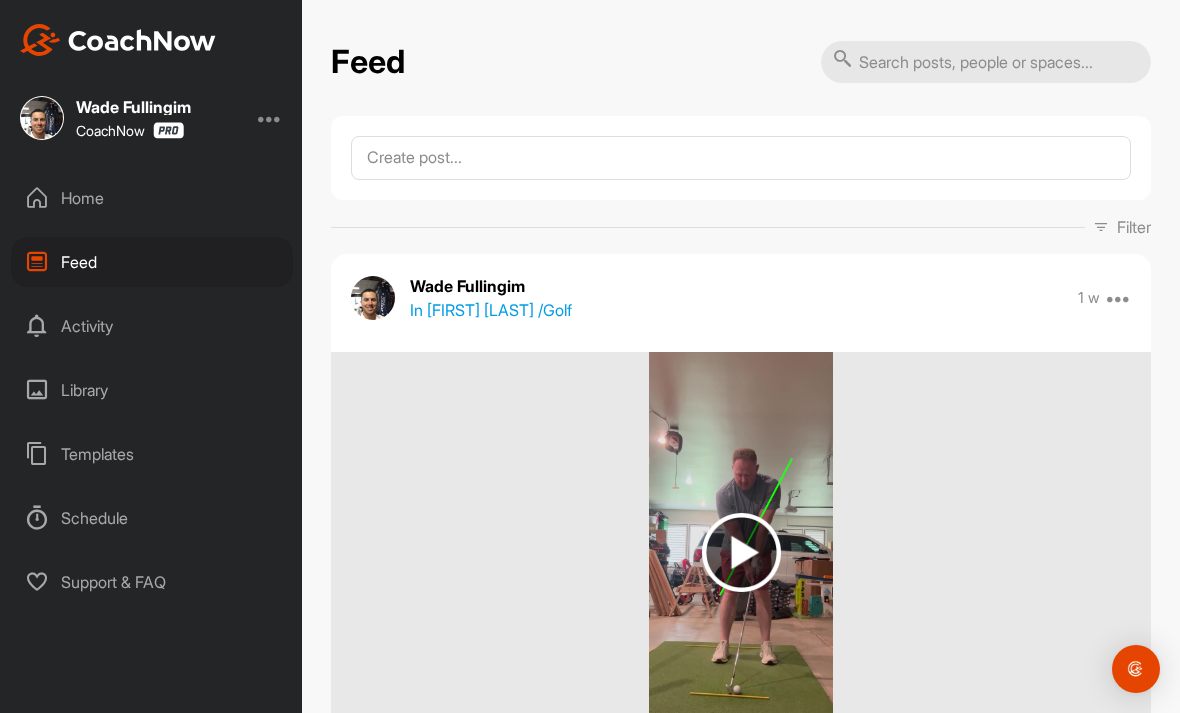 click at bounding box center [270, 118] 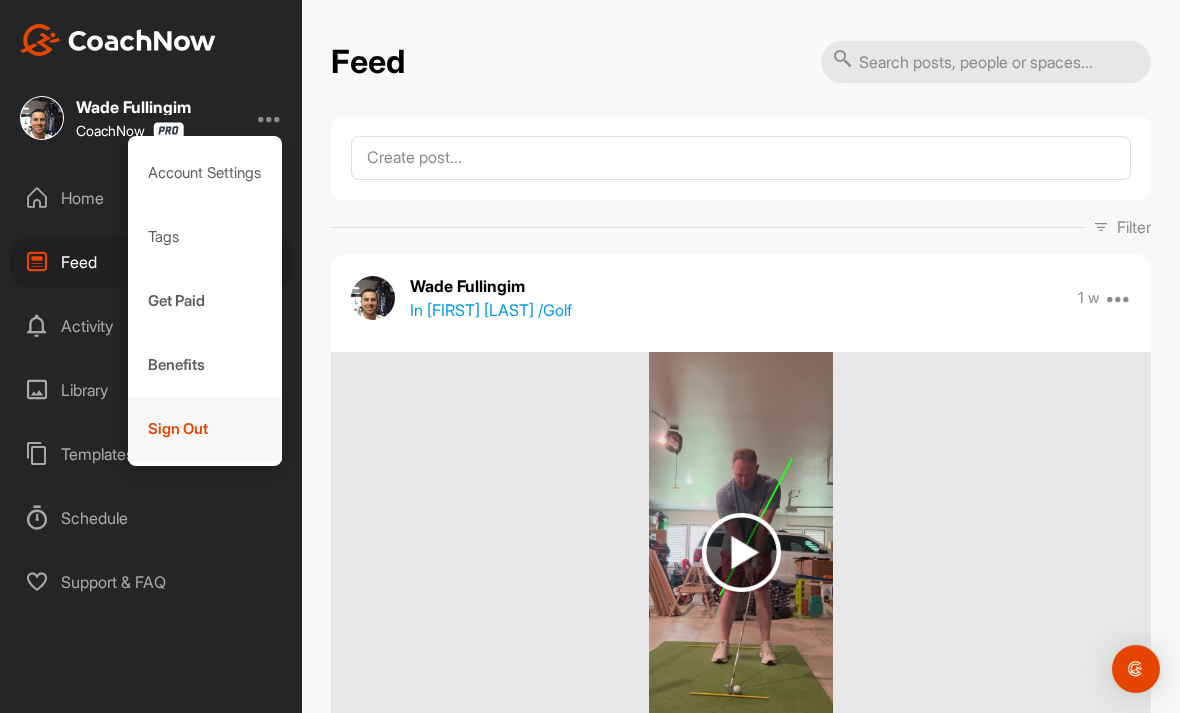 click on "Sign Out" at bounding box center (205, 429) 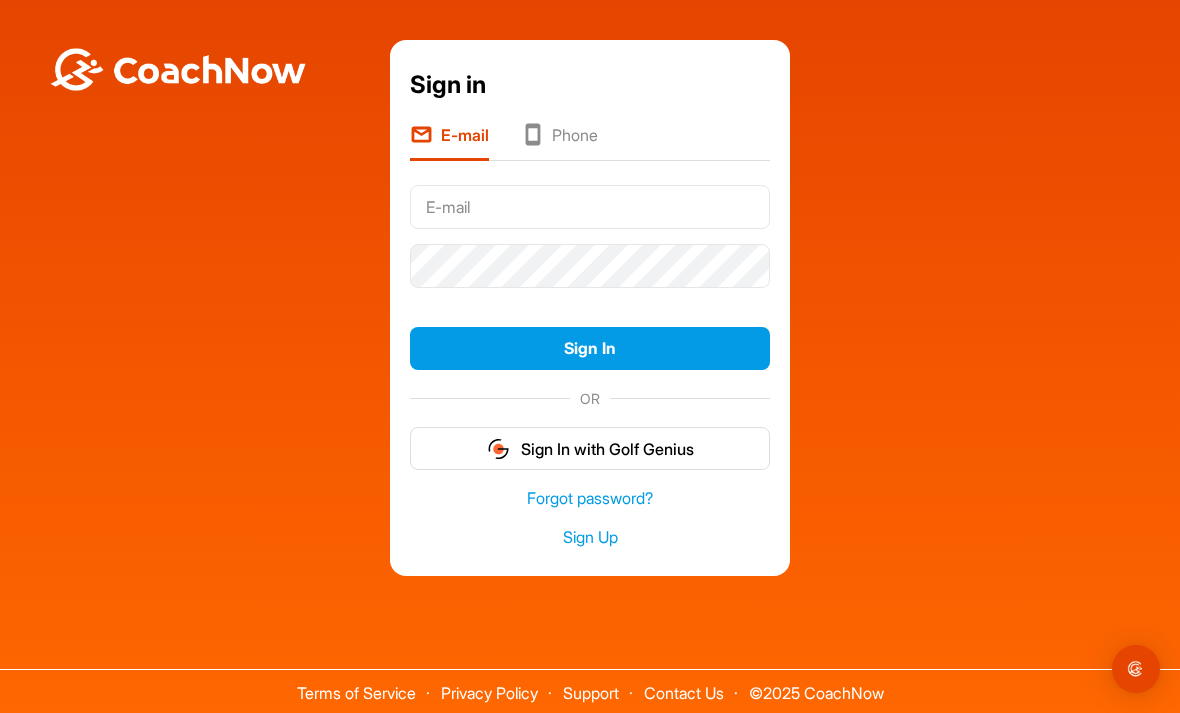 click at bounding box center (178, 69) 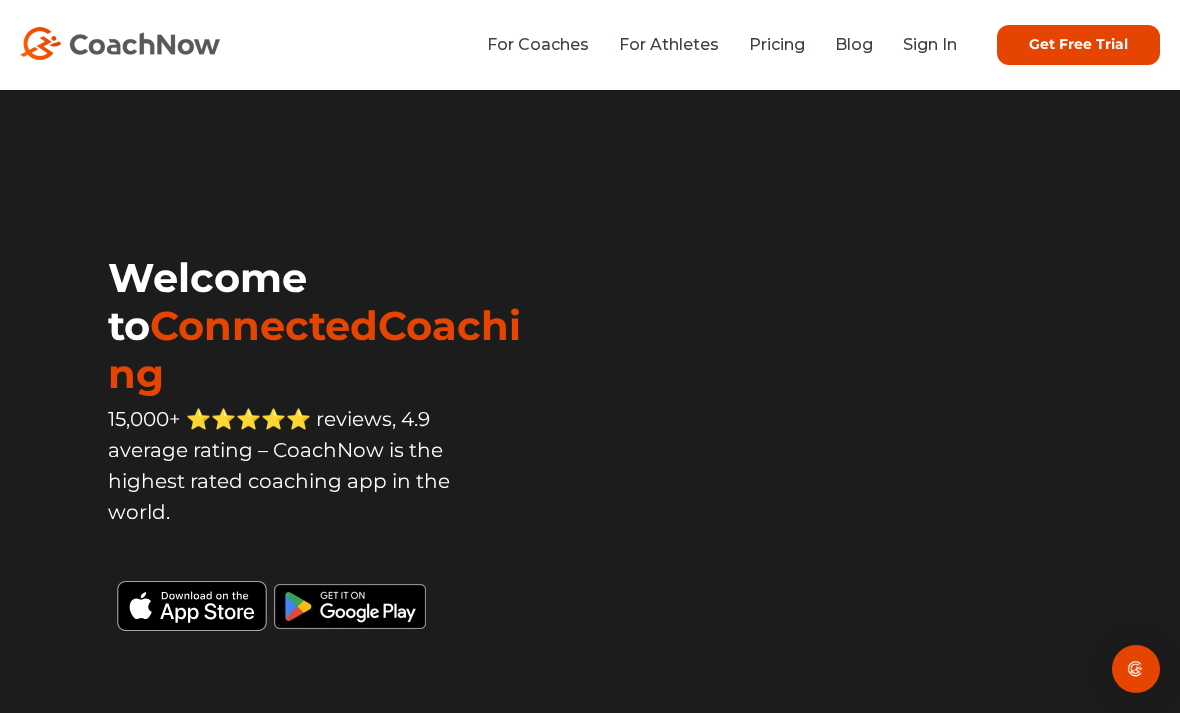 scroll, scrollTop: 0, scrollLeft: 0, axis: both 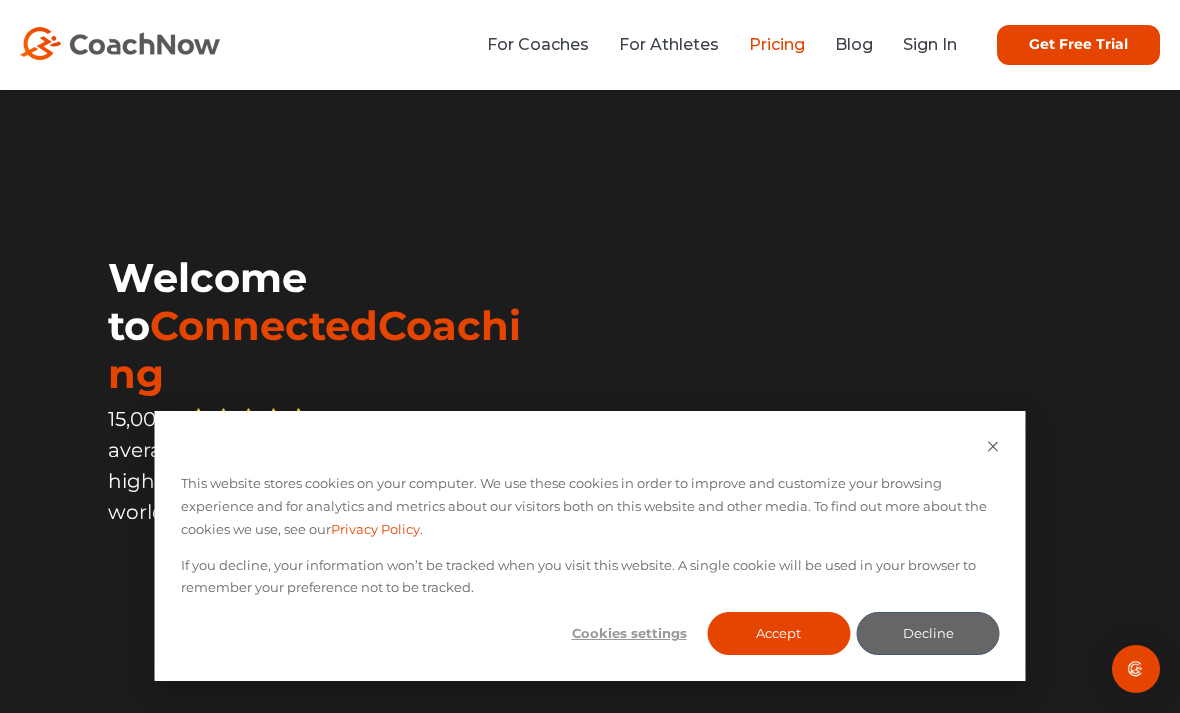 click on "Pricing" at bounding box center [777, 44] 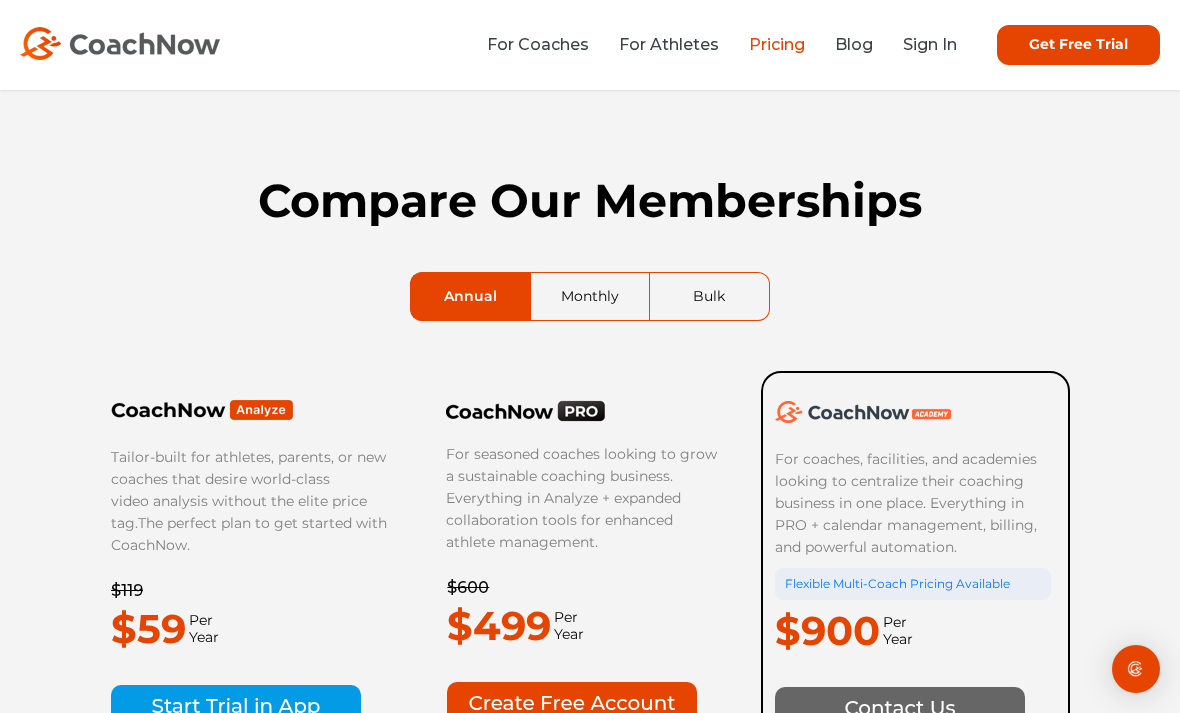 scroll, scrollTop: 0, scrollLeft: 0, axis: both 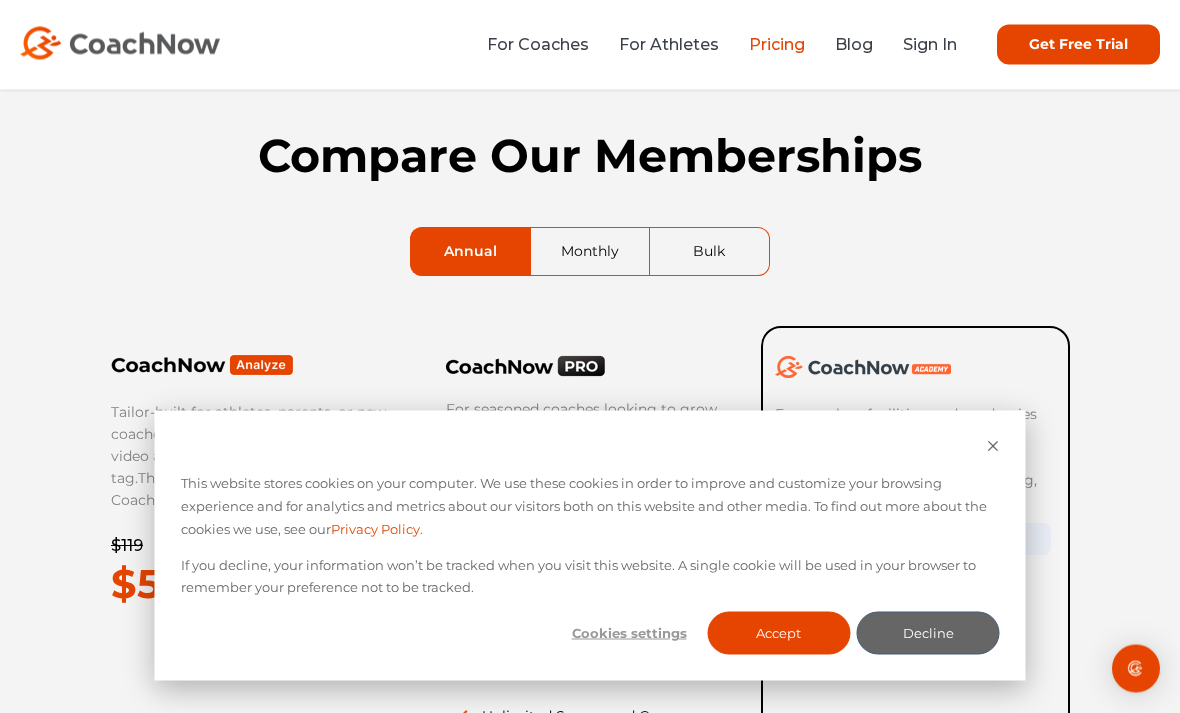 click on "This website stores cookies on your computer. We use these cookies in order to improve and customize your browsing experience and for analytics and metrics about our visitors both on this website and other media. To find out more about the cookies we use, see our  Privacy Policy . If you decline, your information won’t be tracked when you visit this website. A single cookie will be used in your browser to remember your preference not to be tracked. Cookies settings Accept Decline" at bounding box center (590, 546) 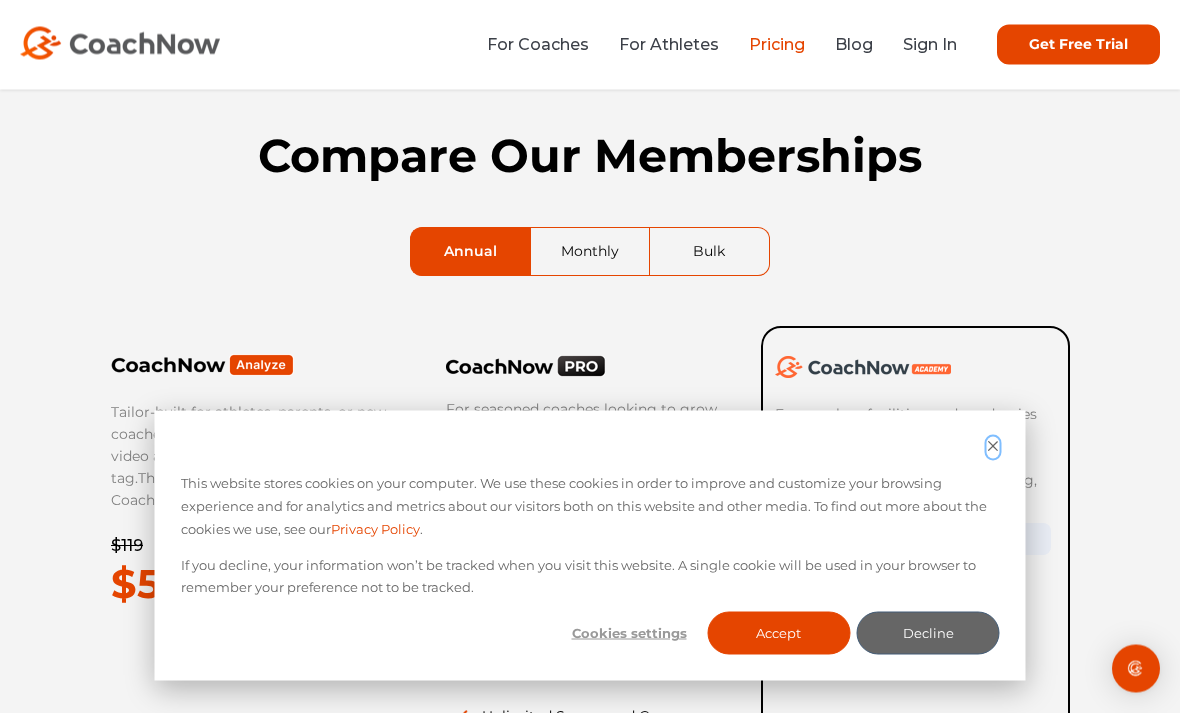 click 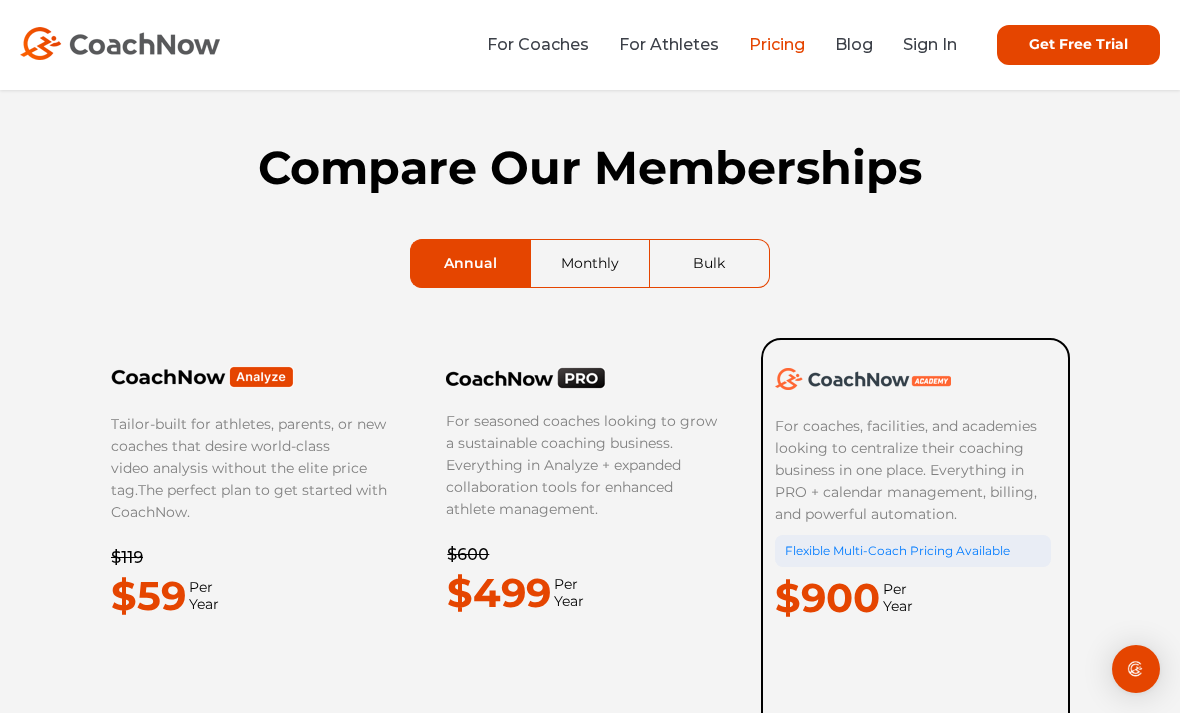 scroll, scrollTop: 0, scrollLeft: 0, axis: both 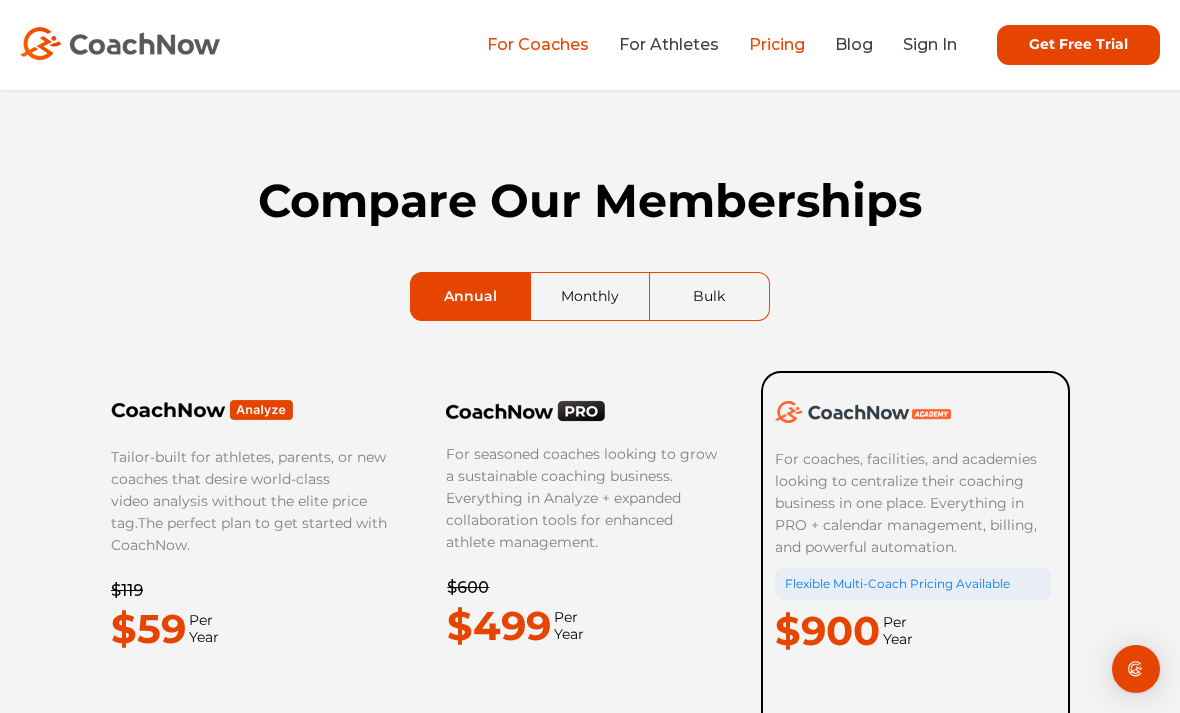click on "For Coaches" at bounding box center (538, 44) 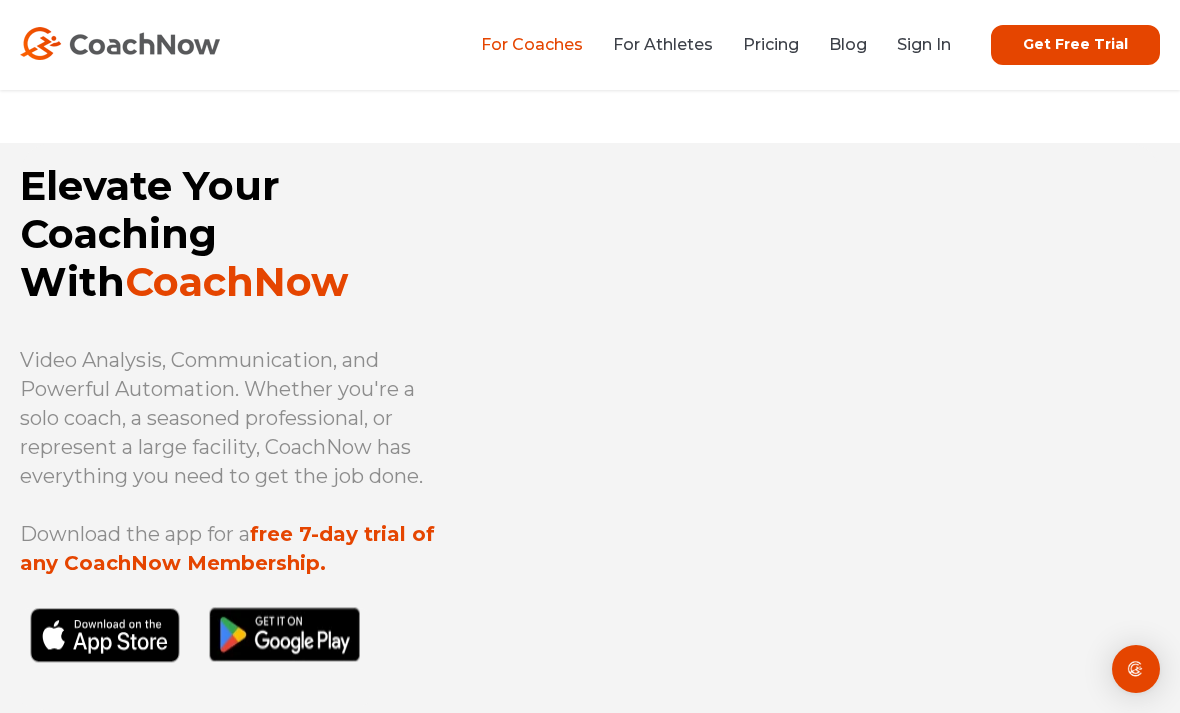 scroll, scrollTop: 0, scrollLeft: 0, axis: both 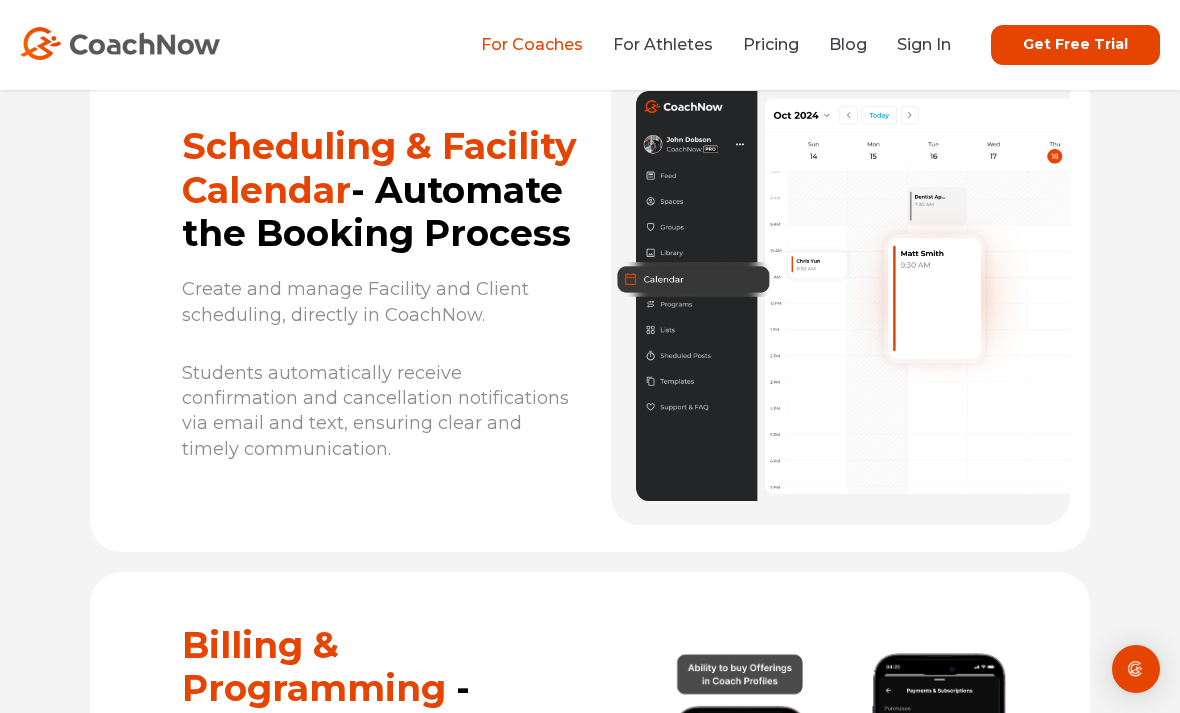 click on "Get Free Trial" at bounding box center [1075, 45] 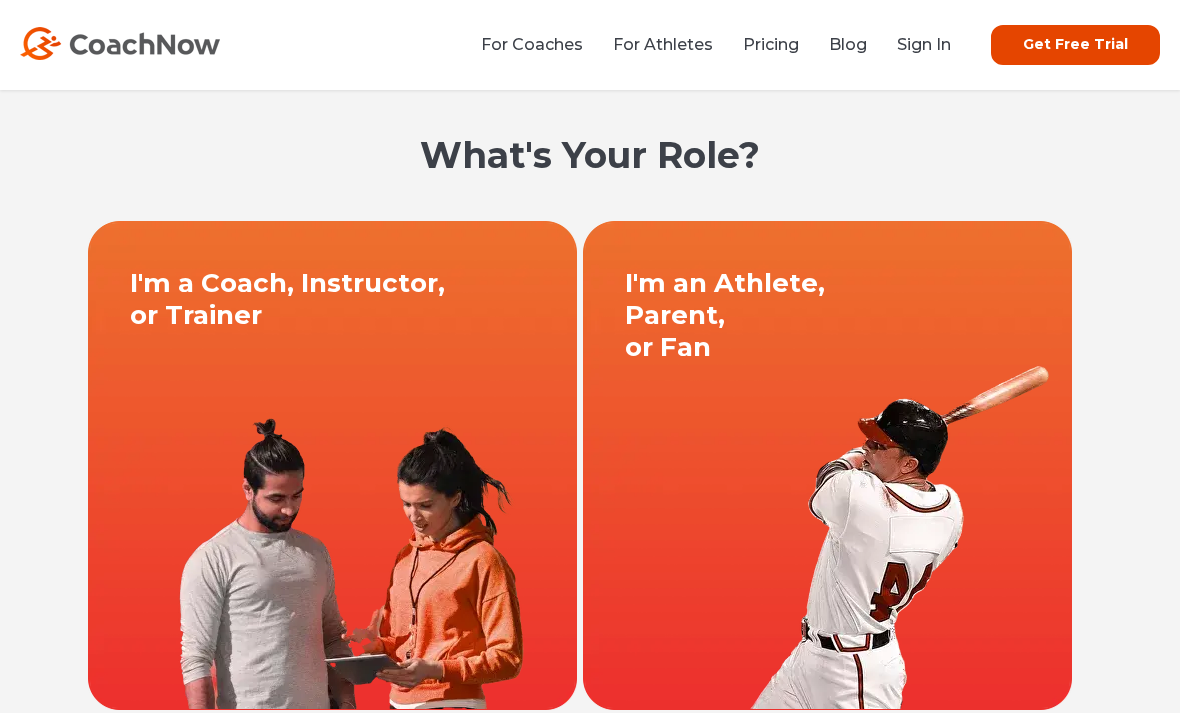 scroll, scrollTop: 0, scrollLeft: 0, axis: both 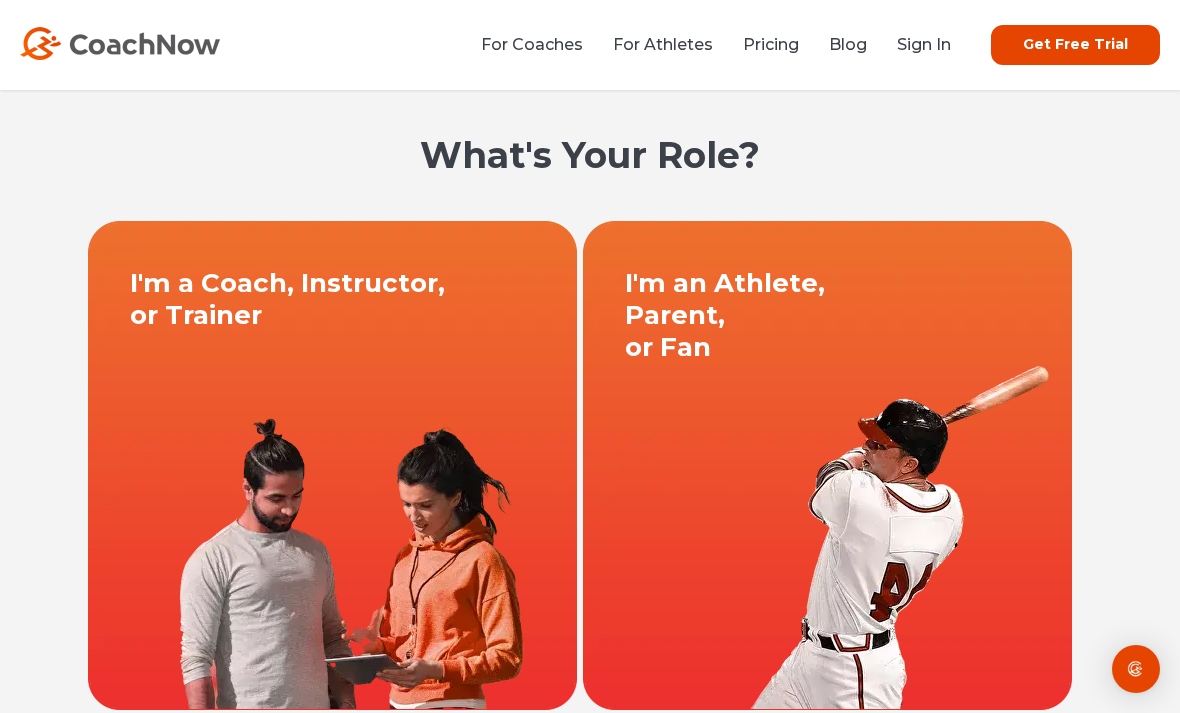 click at bounding box center (332, 465) 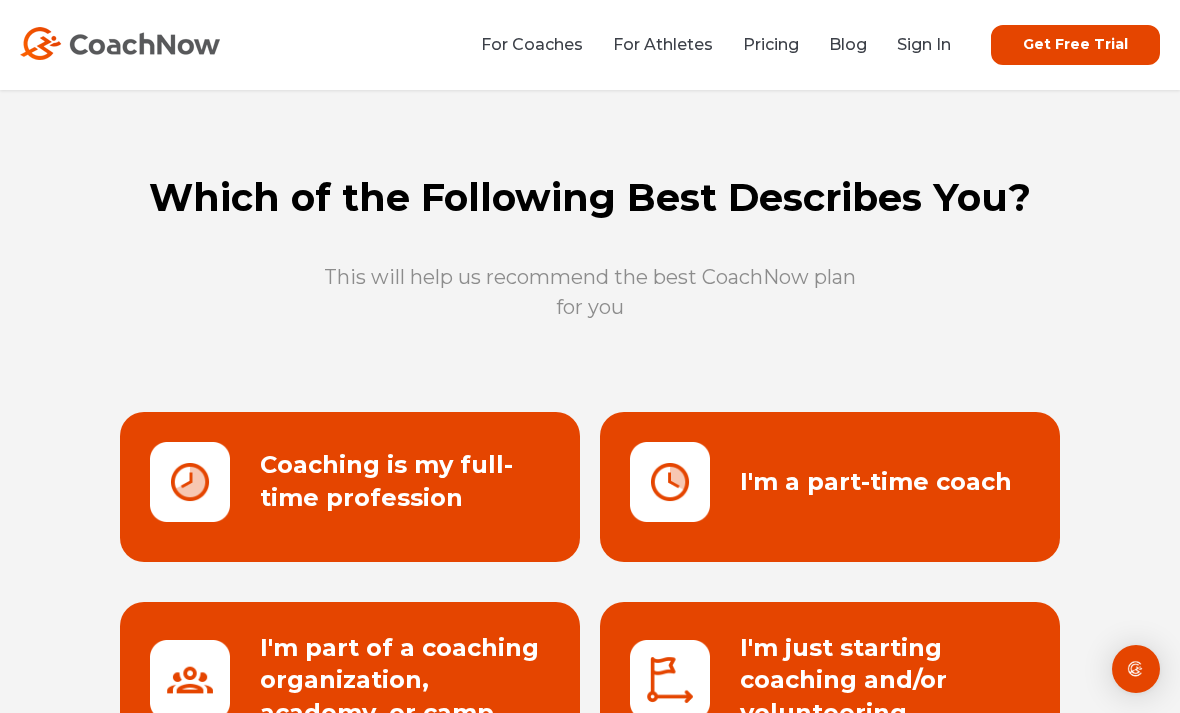scroll, scrollTop: 0, scrollLeft: 0, axis: both 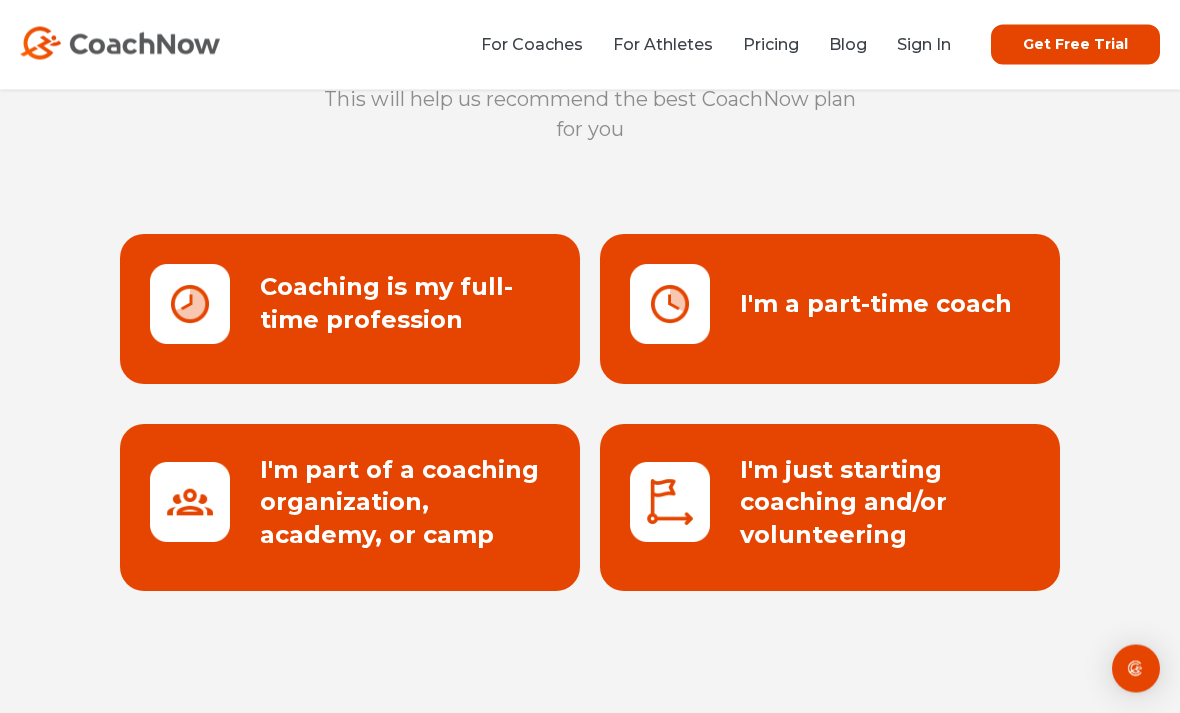 click at bounding box center (350, 310) 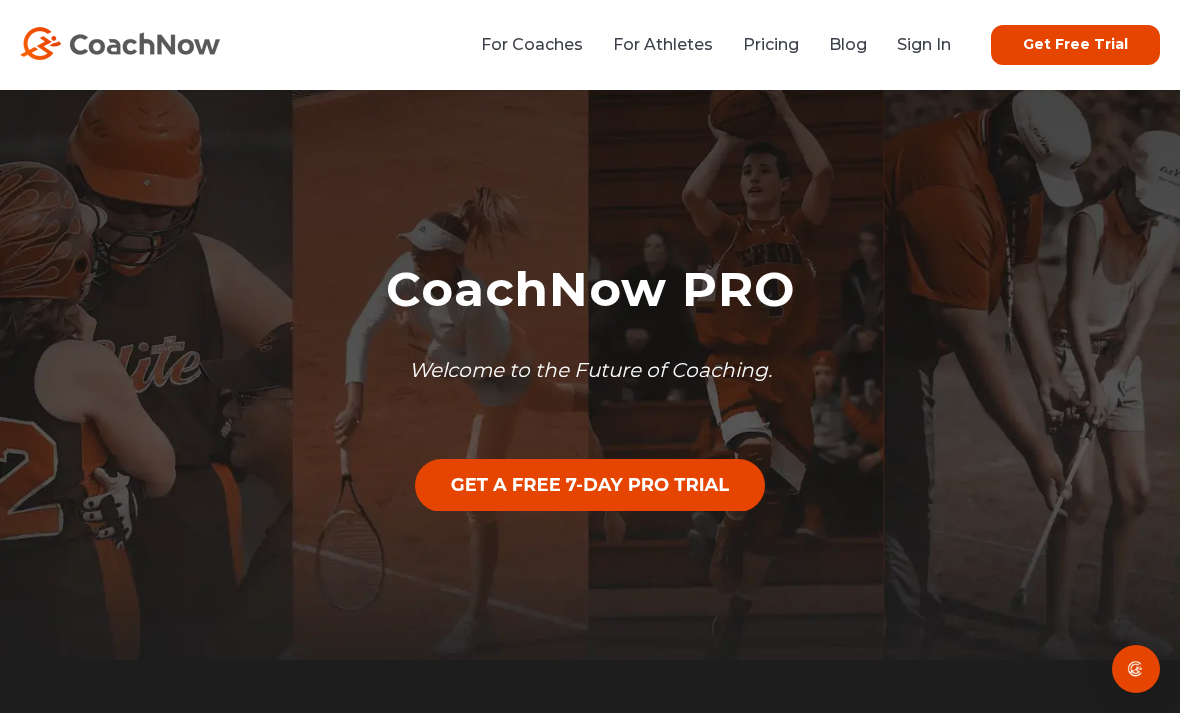 scroll, scrollTop: 0, scrollLeft: 0, axis: both 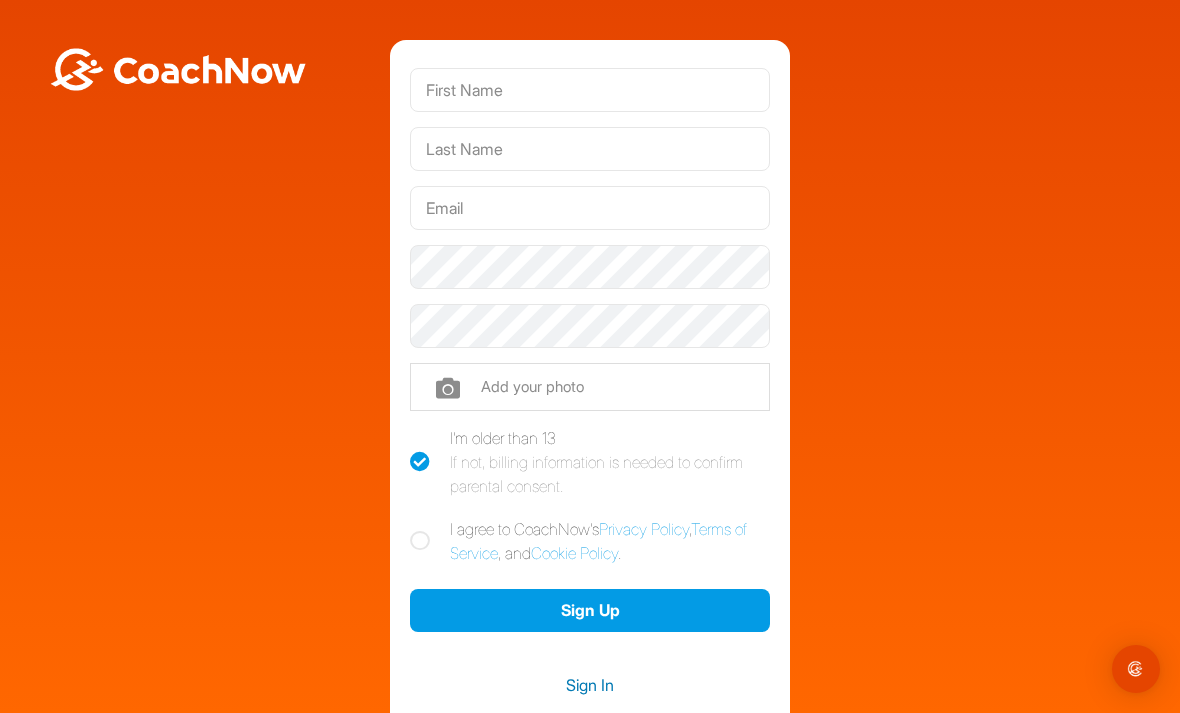 click on "Sign In" at bounding box center [590, 685] 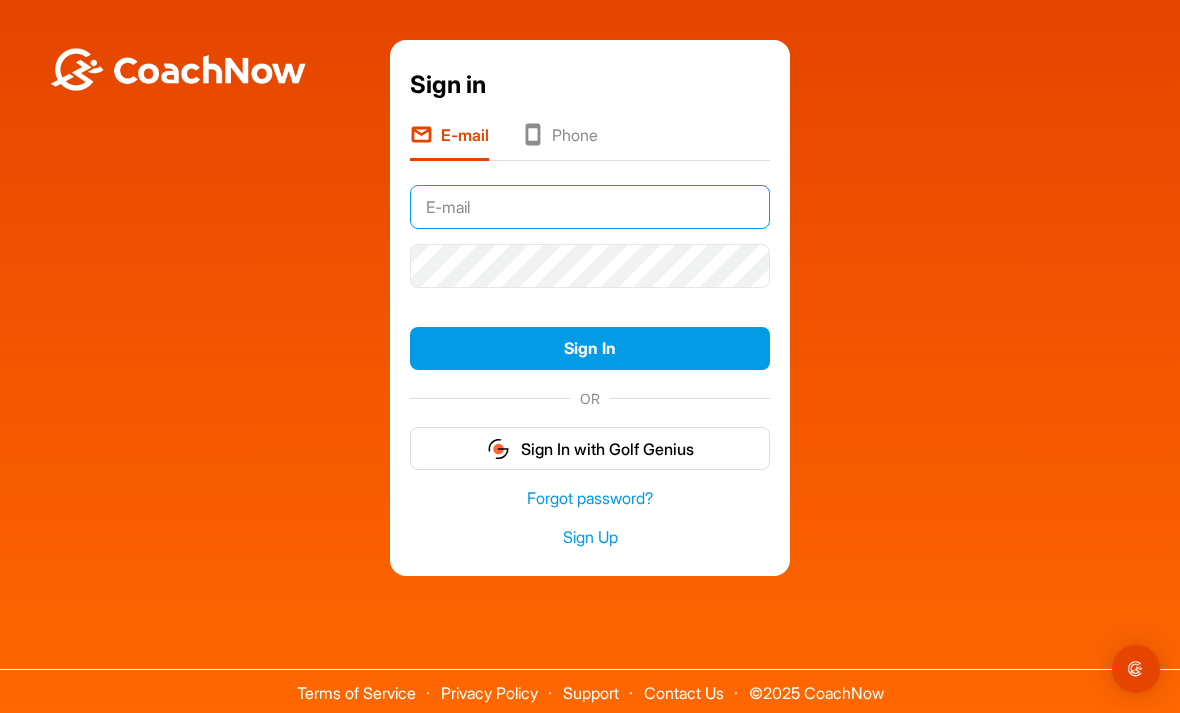 type on "[EMAIL]" 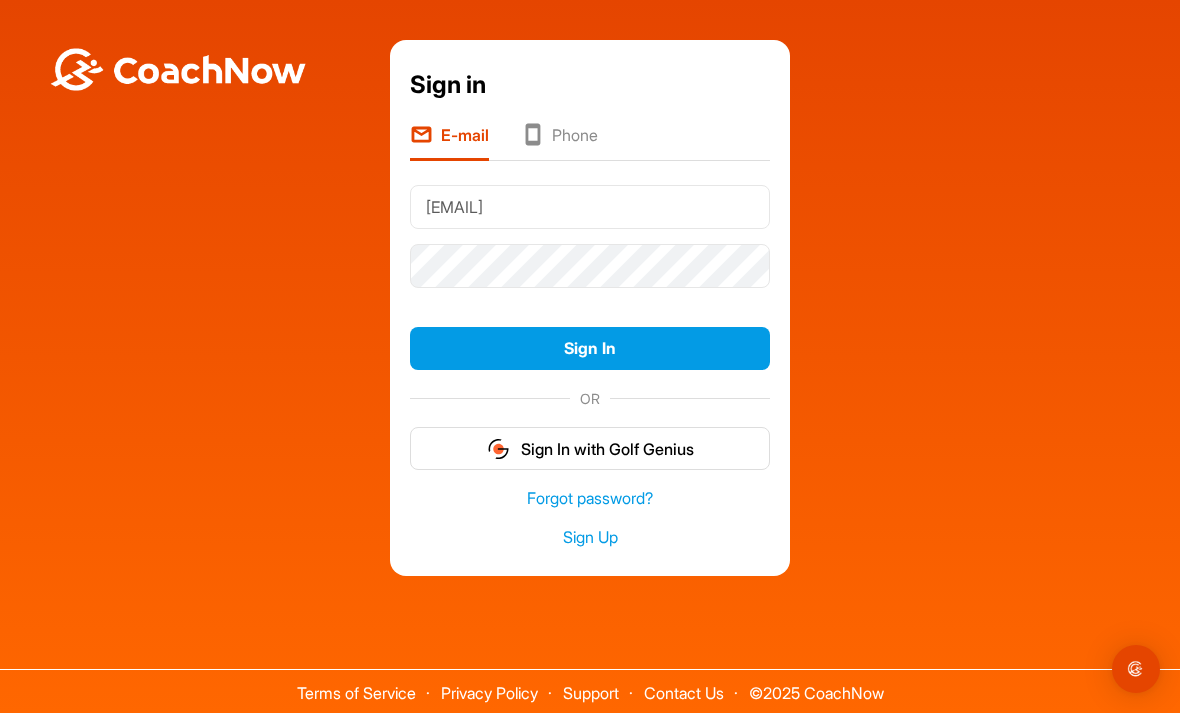 click on "Sign In" at bounding box center (590, 348) 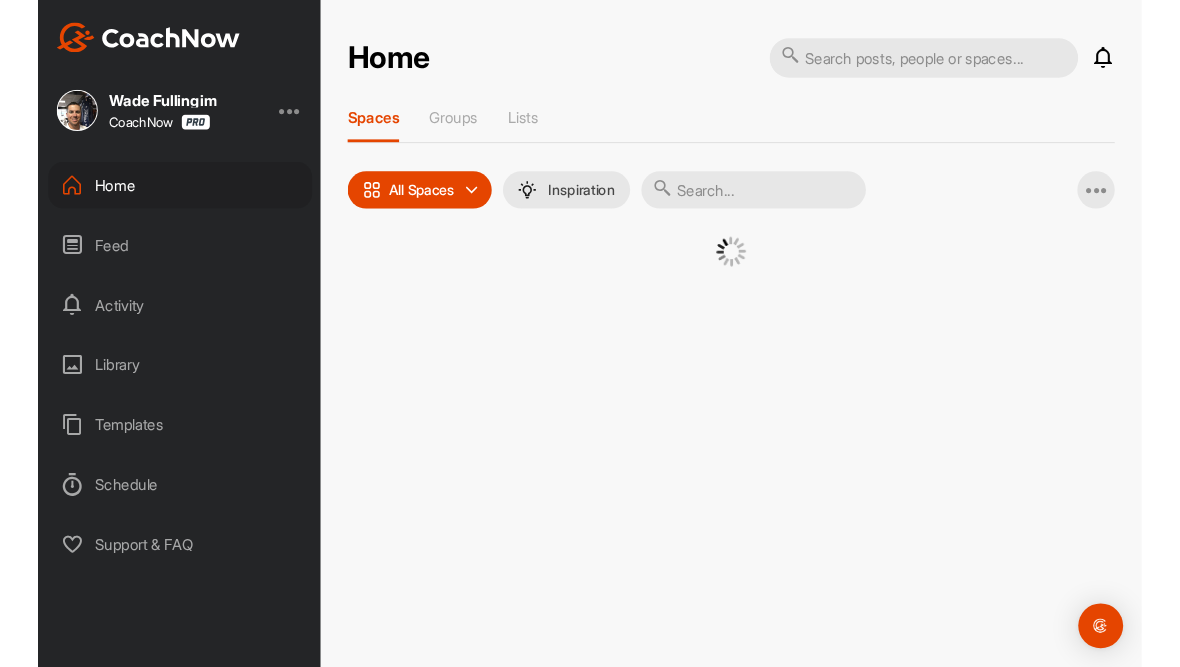 scroll, scrollTop: 0, scrollLeft: 0, axis: both 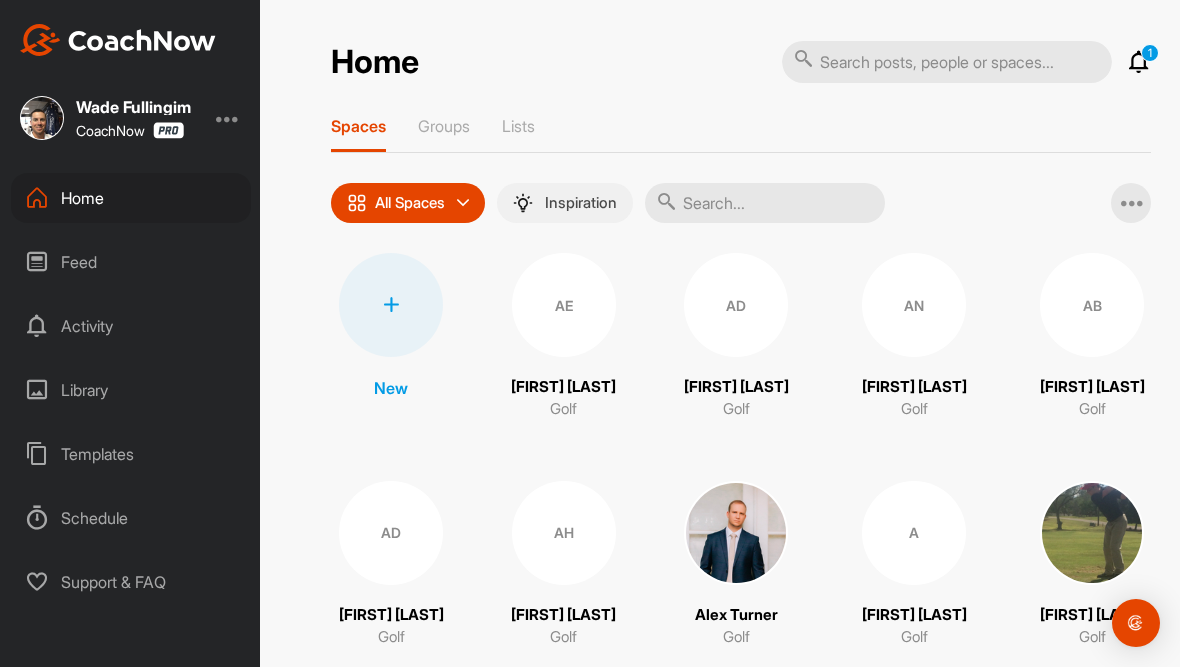 click on "Inspiration" at bounding box center (581, 203) 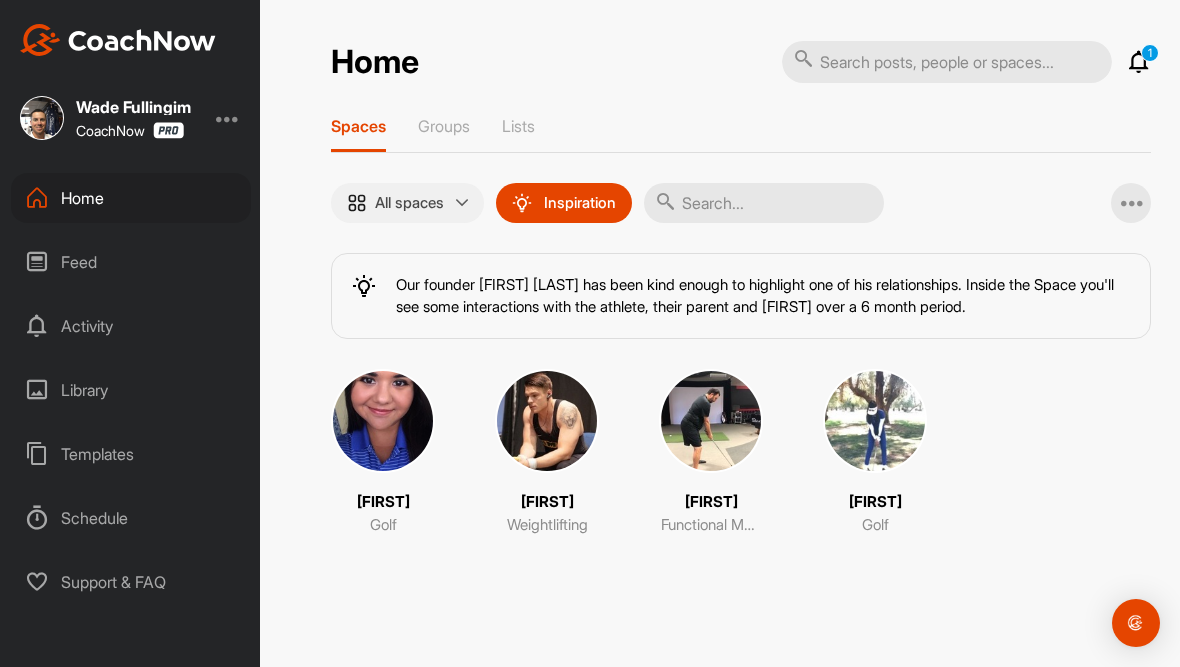 click on "All spaces" at bounding box center [407, 203] 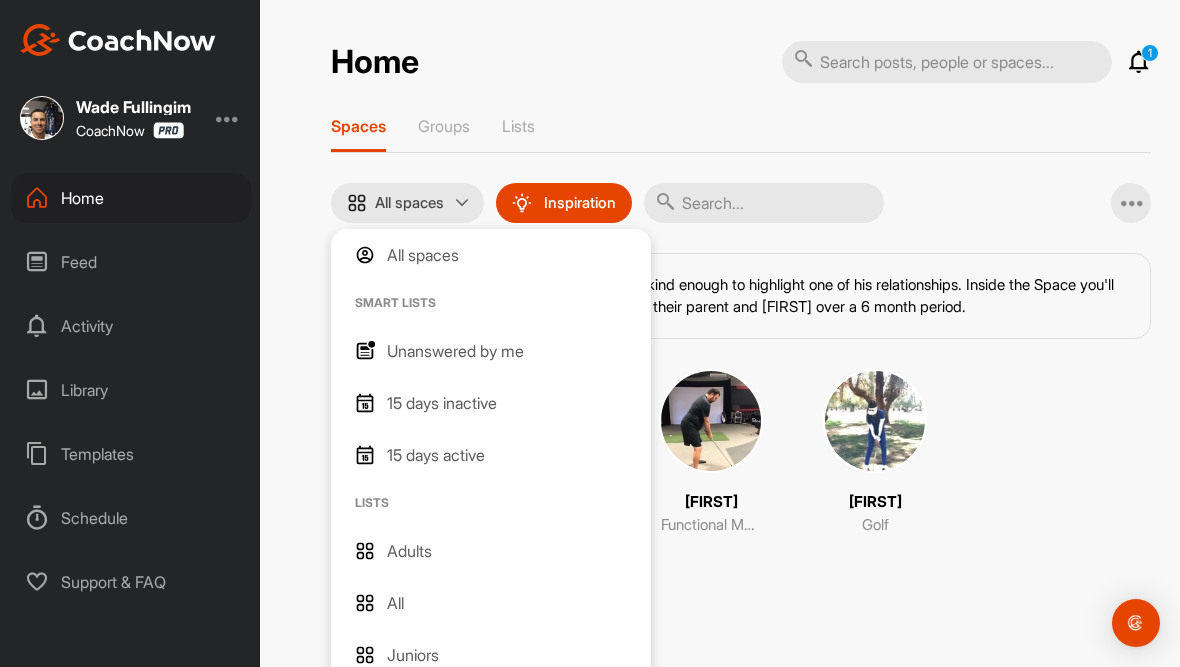 click on "Feed" at bounding box center (131, 262) 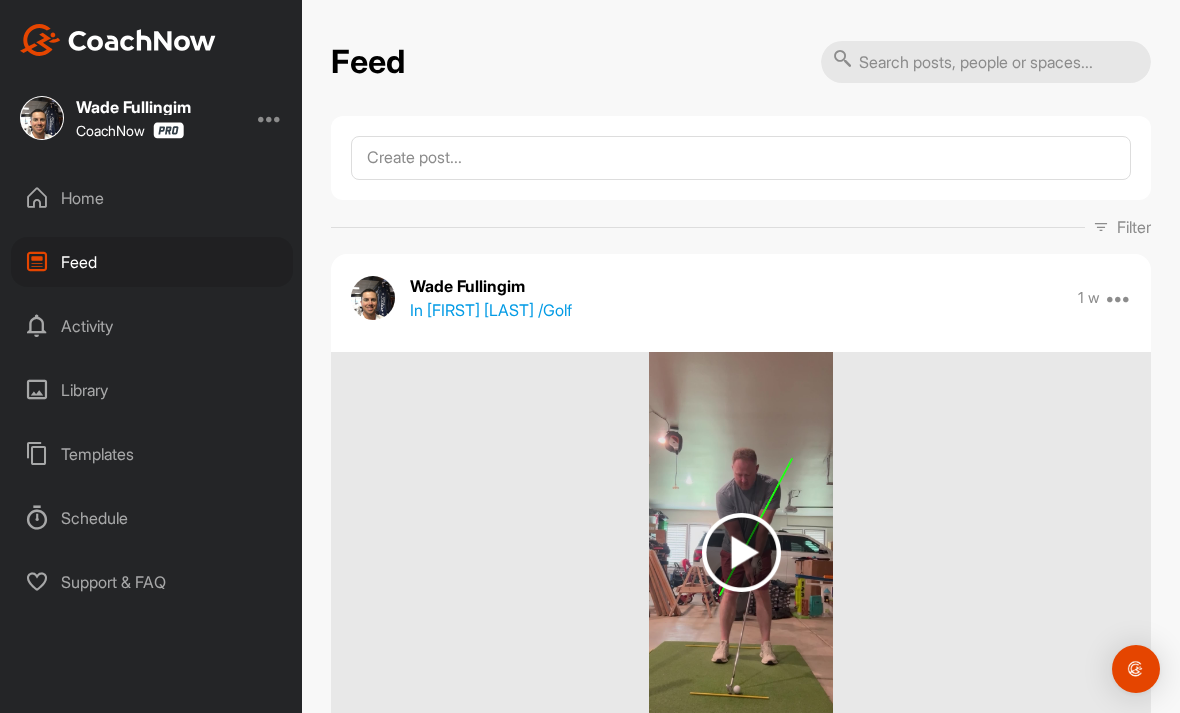click at bounding box center (270, 118) 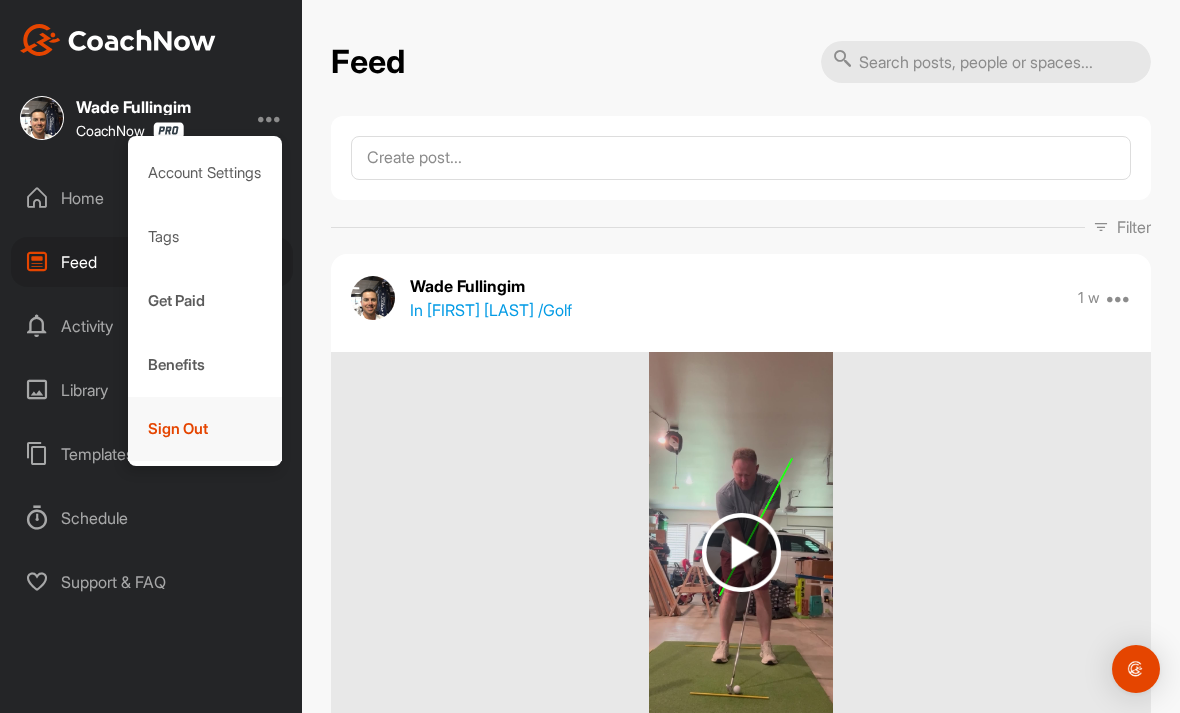click on "Sign Out" at bounding box center [205, 429] 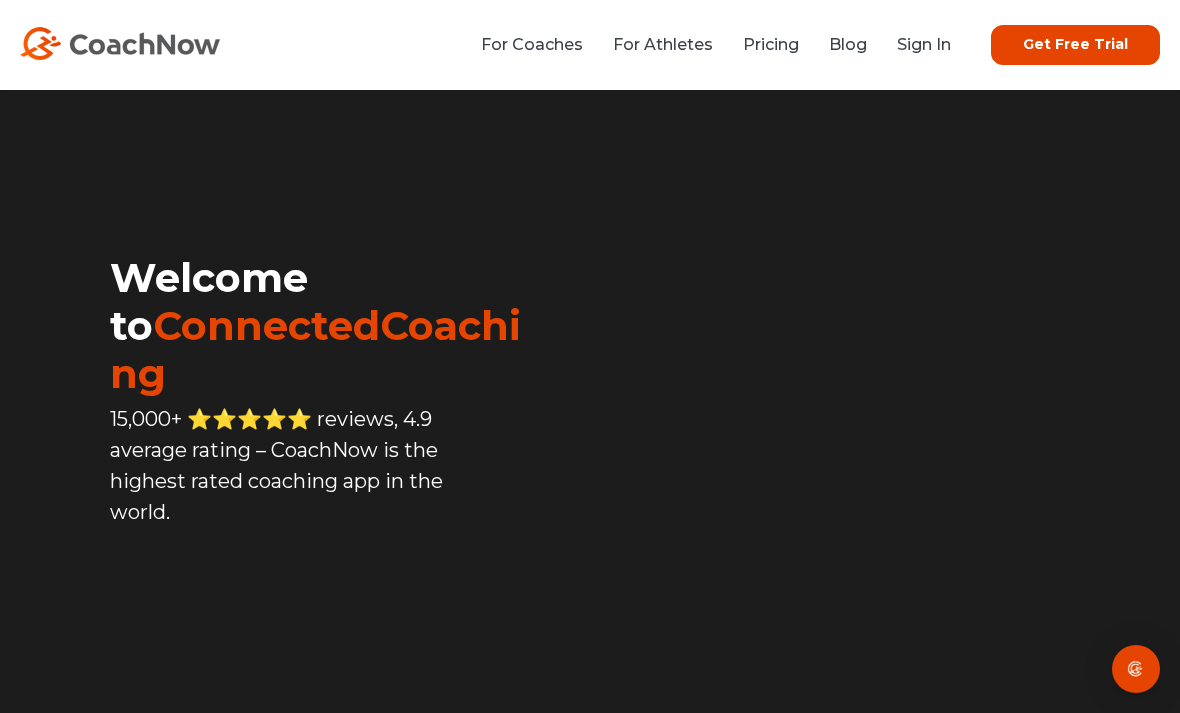 scroll, scrollTop: 0, scrollLeft: 0, axis: both 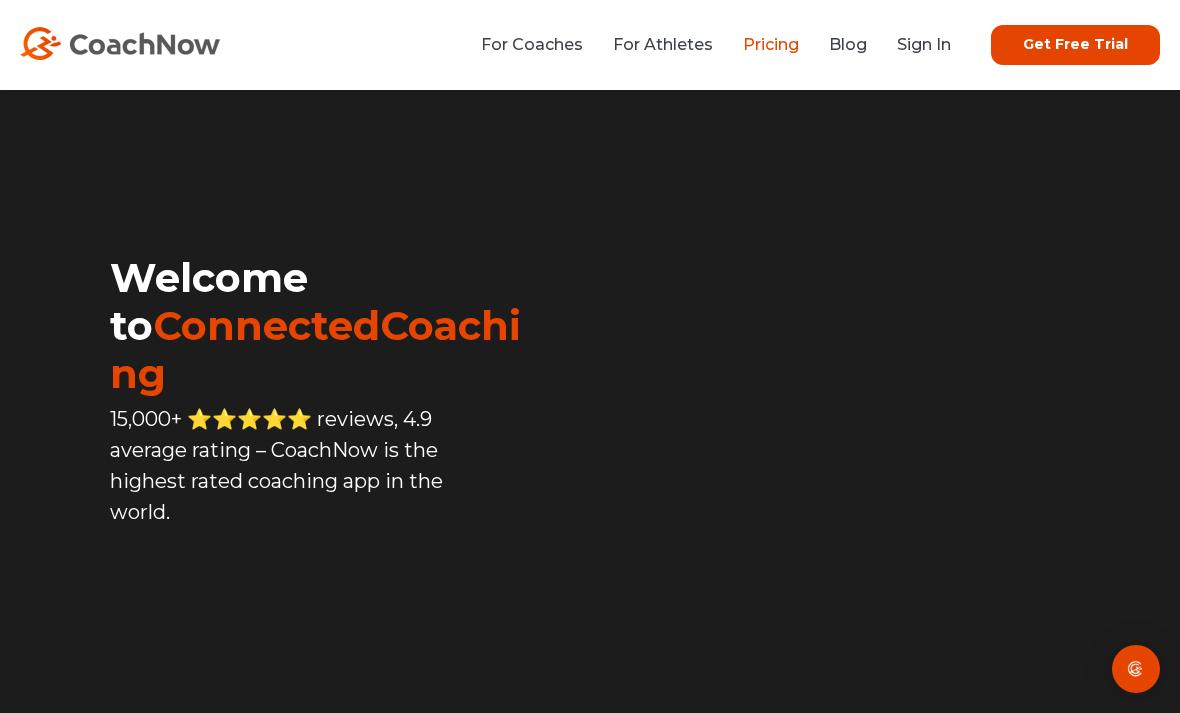 click on "Pricing" at bounding box center (771, 44) 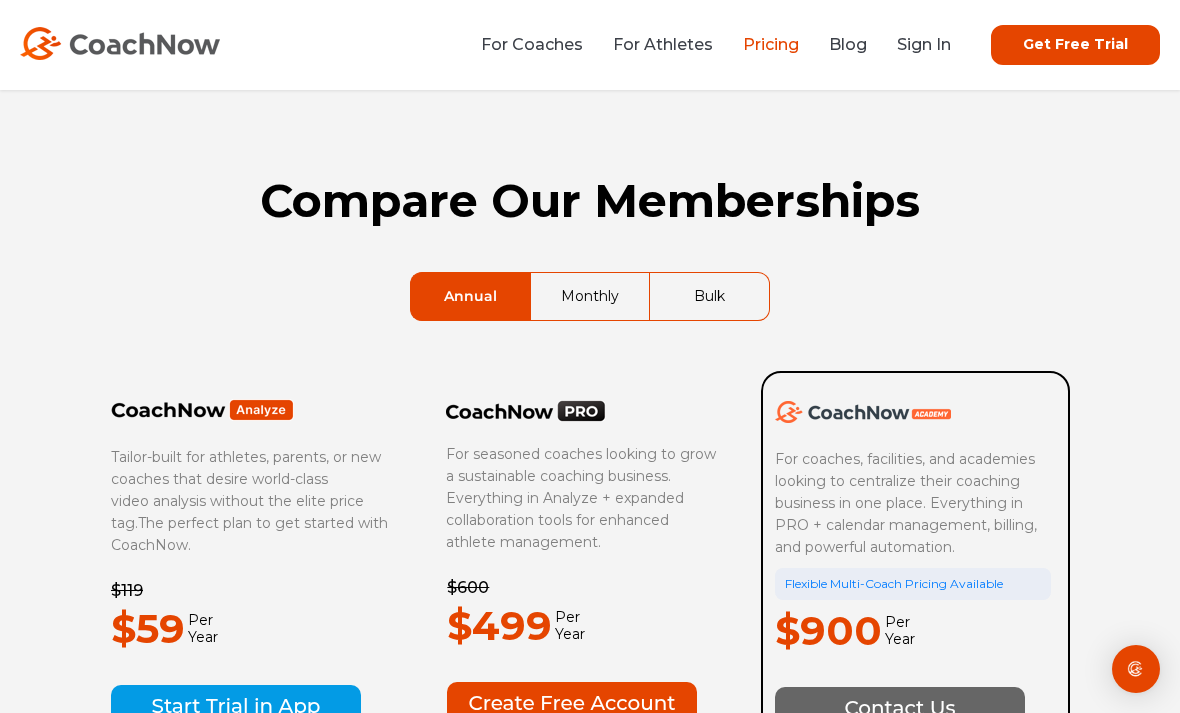 scroll, scrollTop: 0, scrollLeft: 0, axis: both 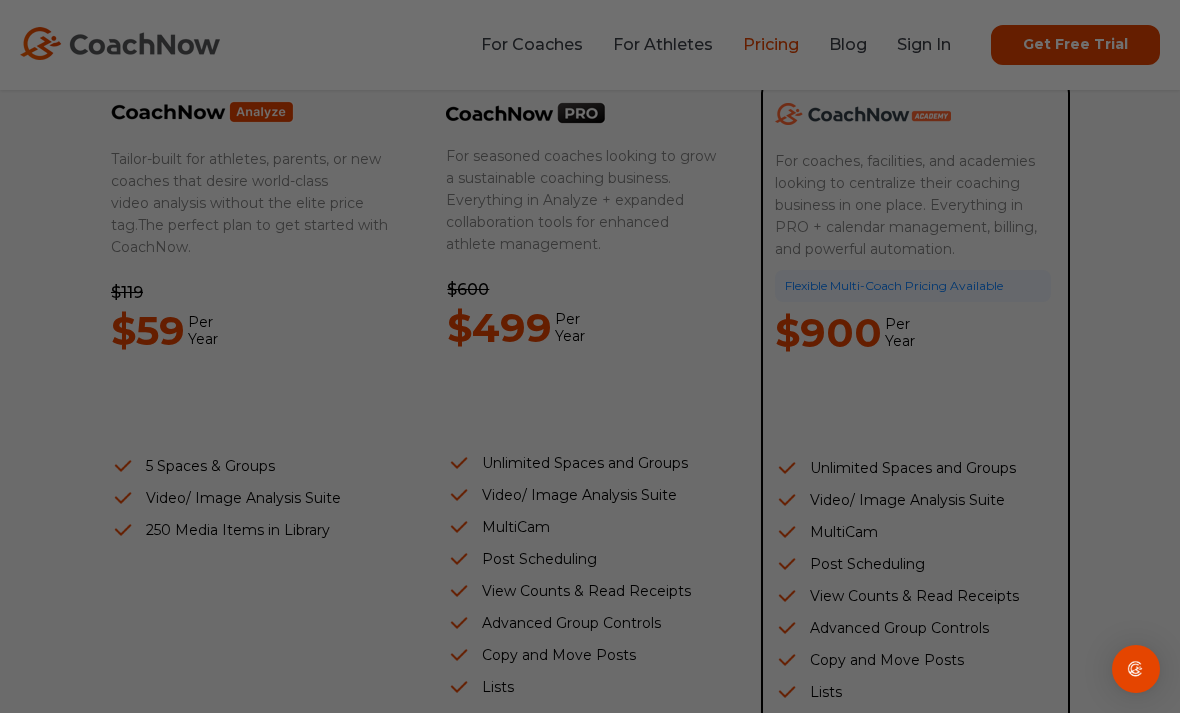 click at bounding box center [596, 360] 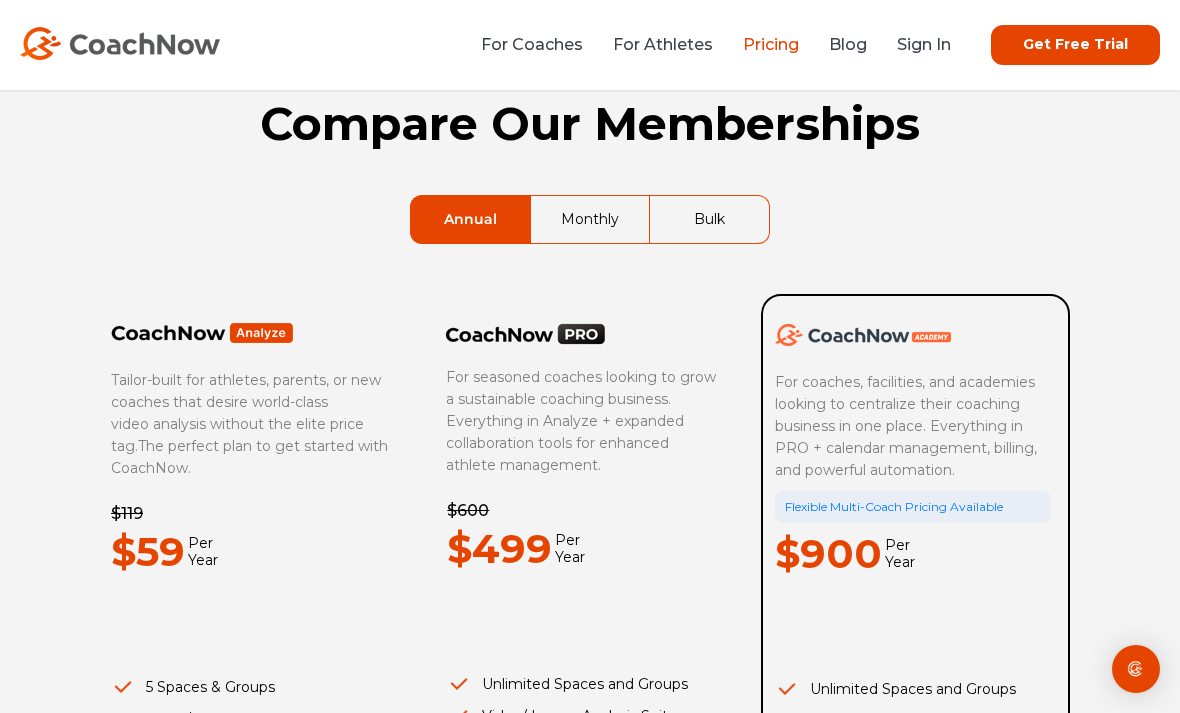 scroll, scrollTop: 0, scrollLeft: 0, axis: both 